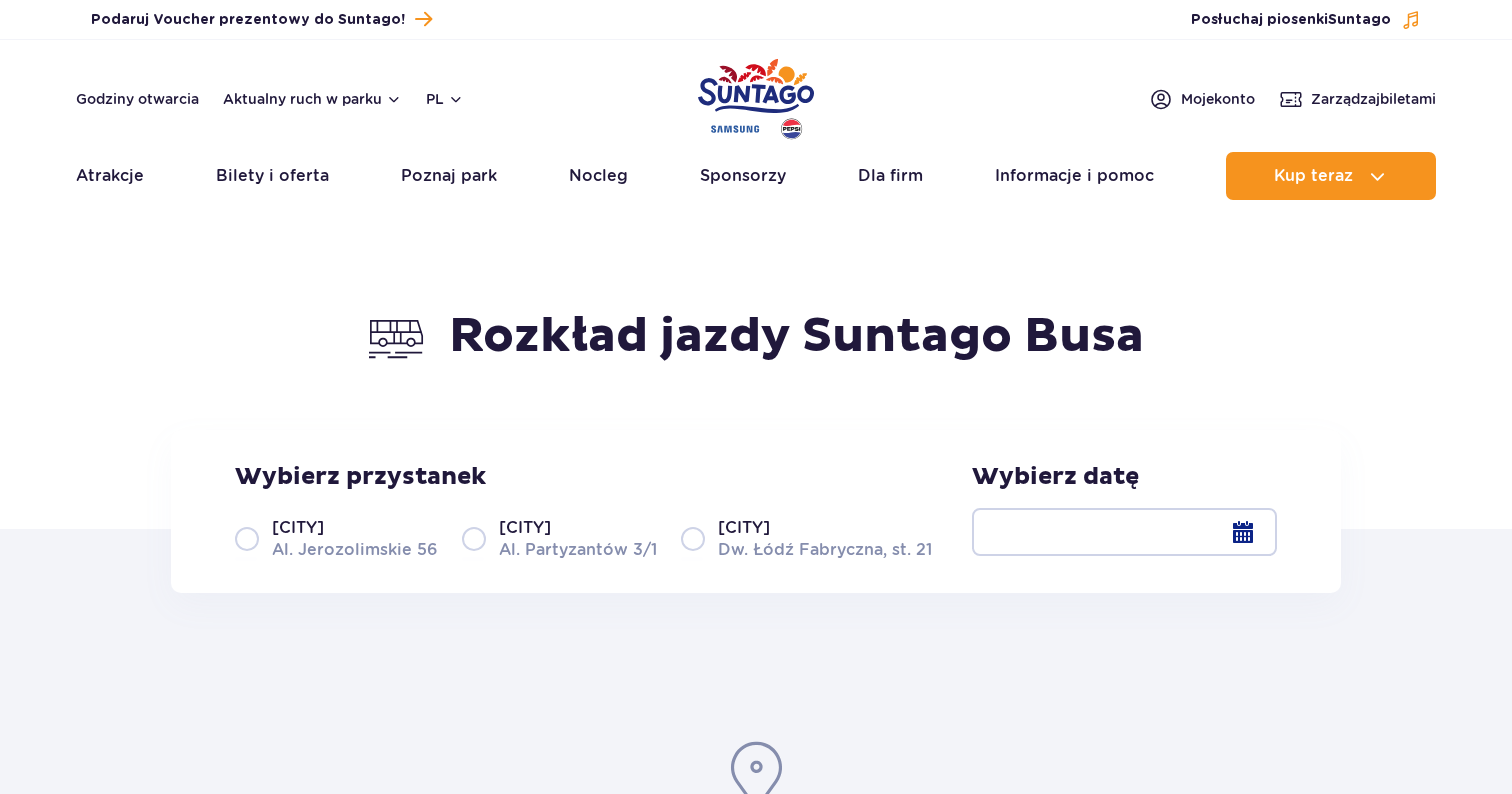 scroll, scrollTop: 0, scrollLeft: 0, axis: both 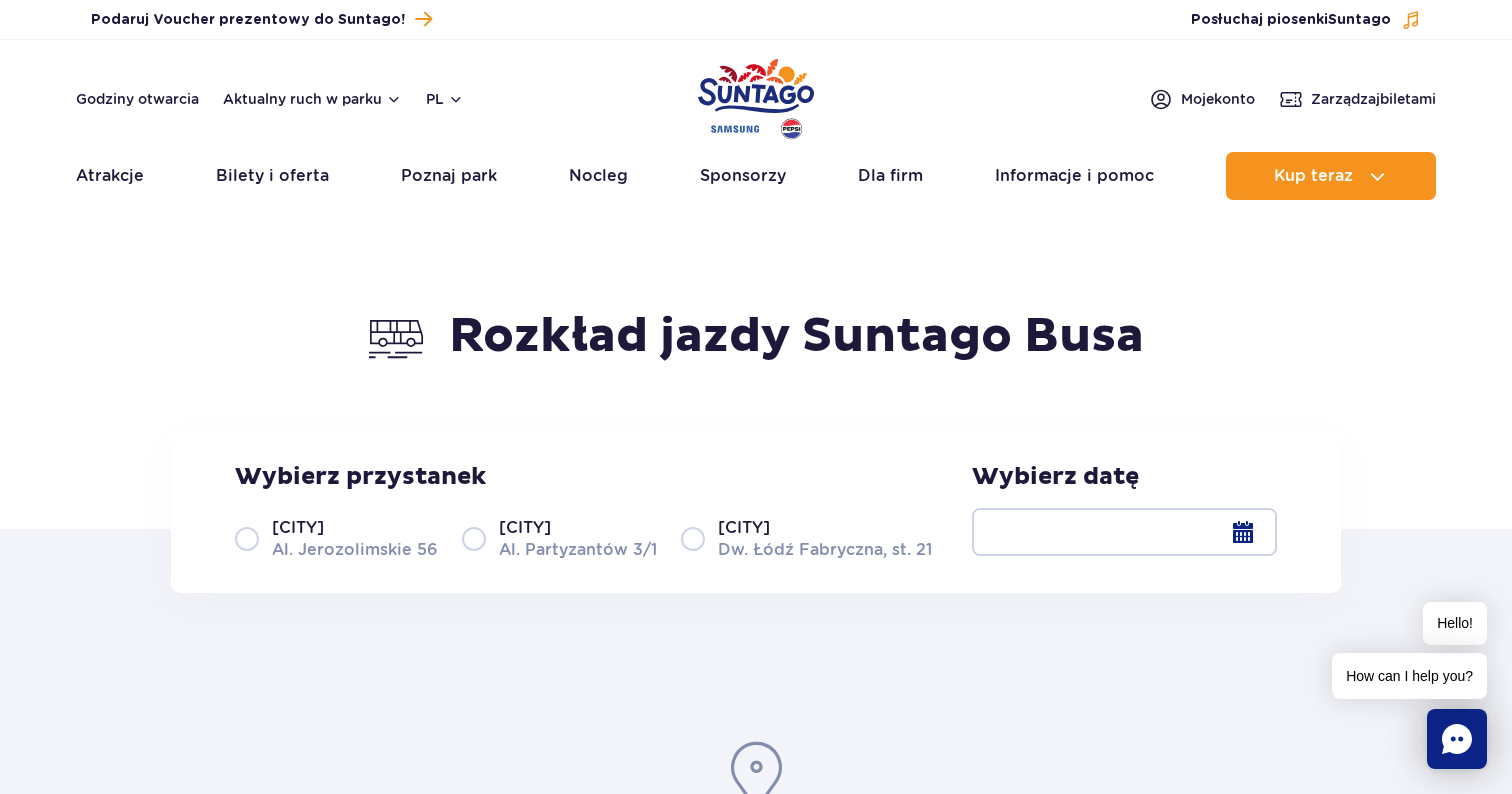 click on "Warszawa Al. Jerozolimskie 56" at bounding box center (336, 538) 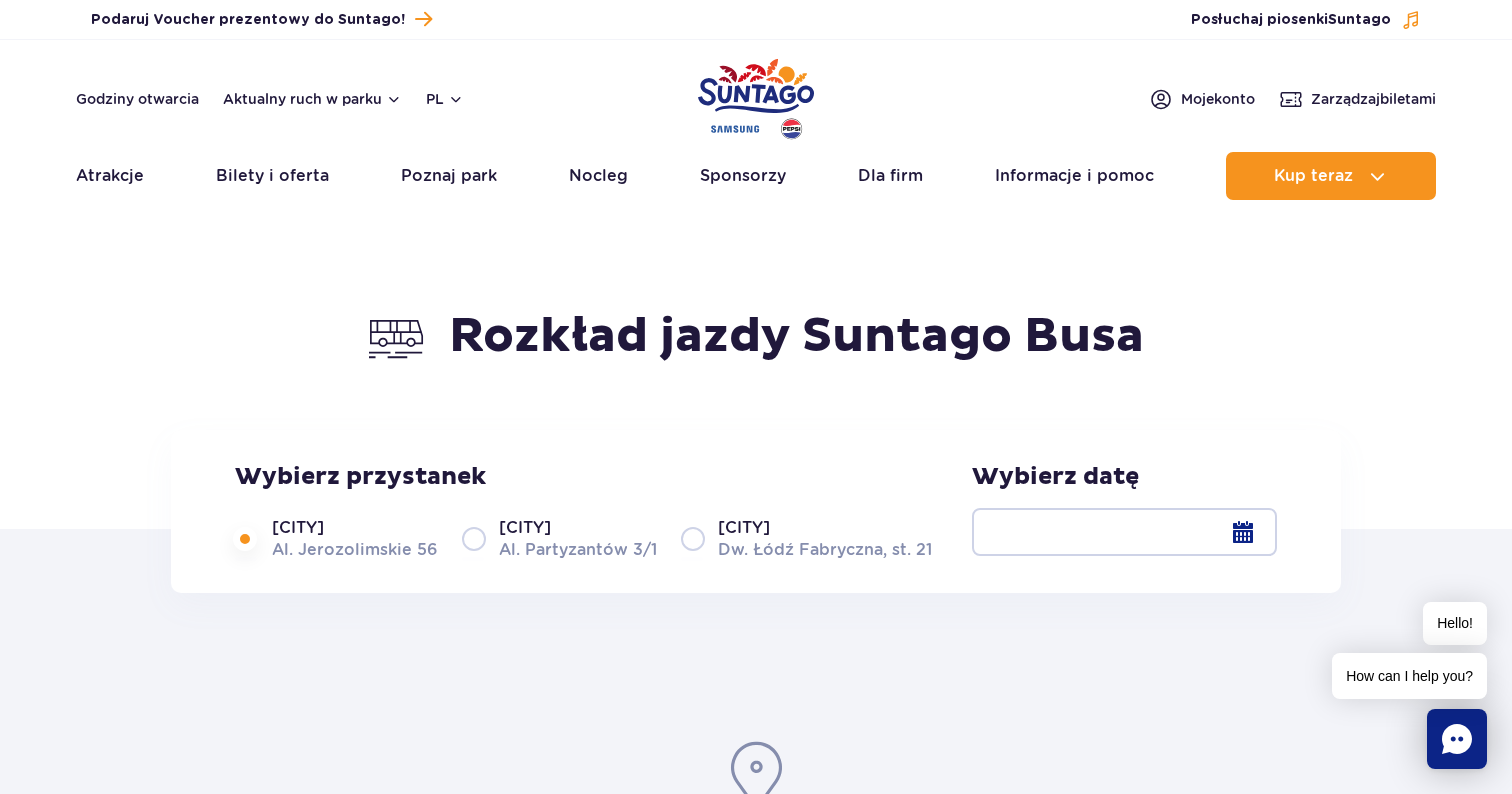 click at bounding box center (1124, 532) 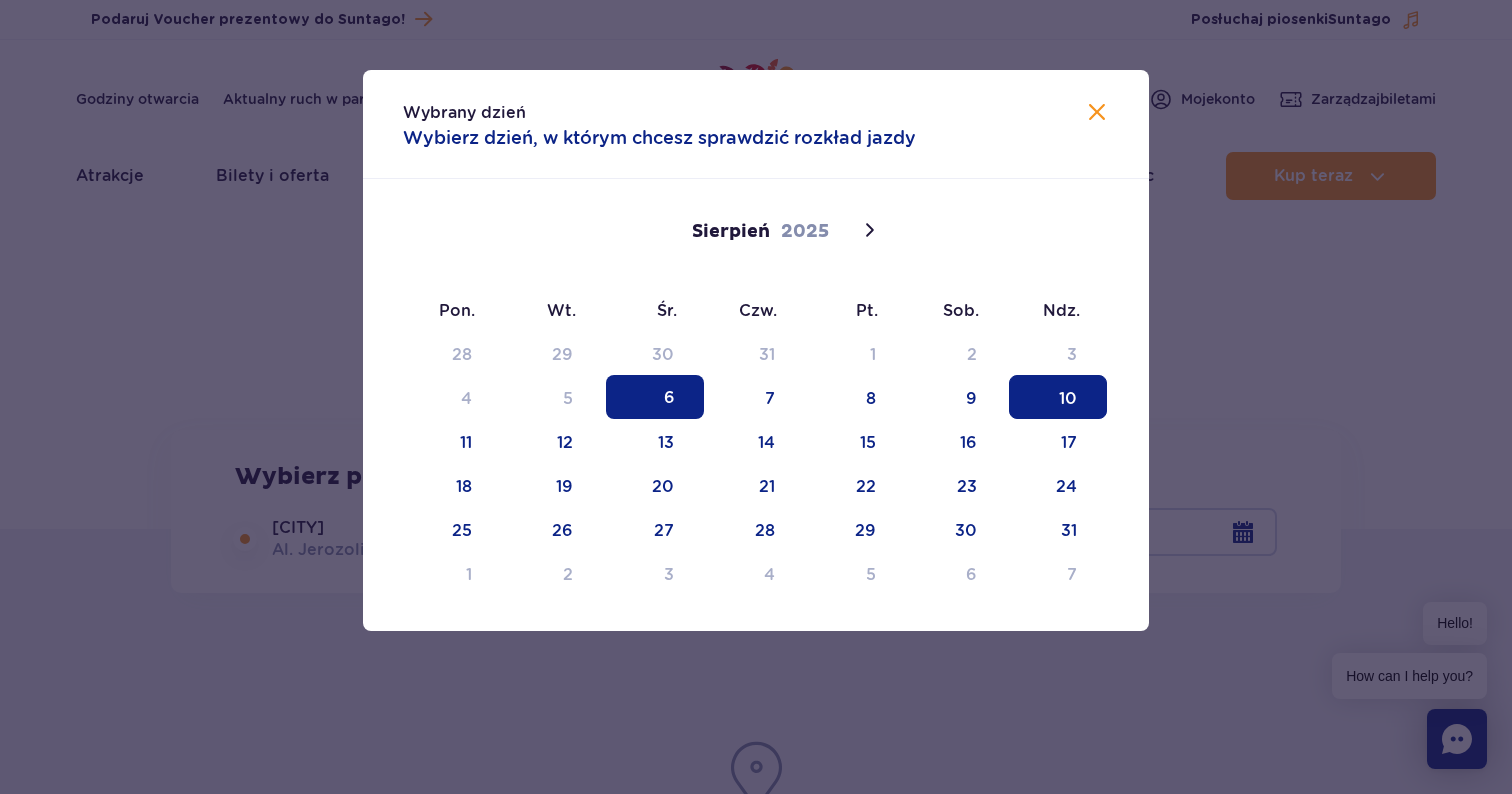 click on "10" at bounding box center (1058, 397) 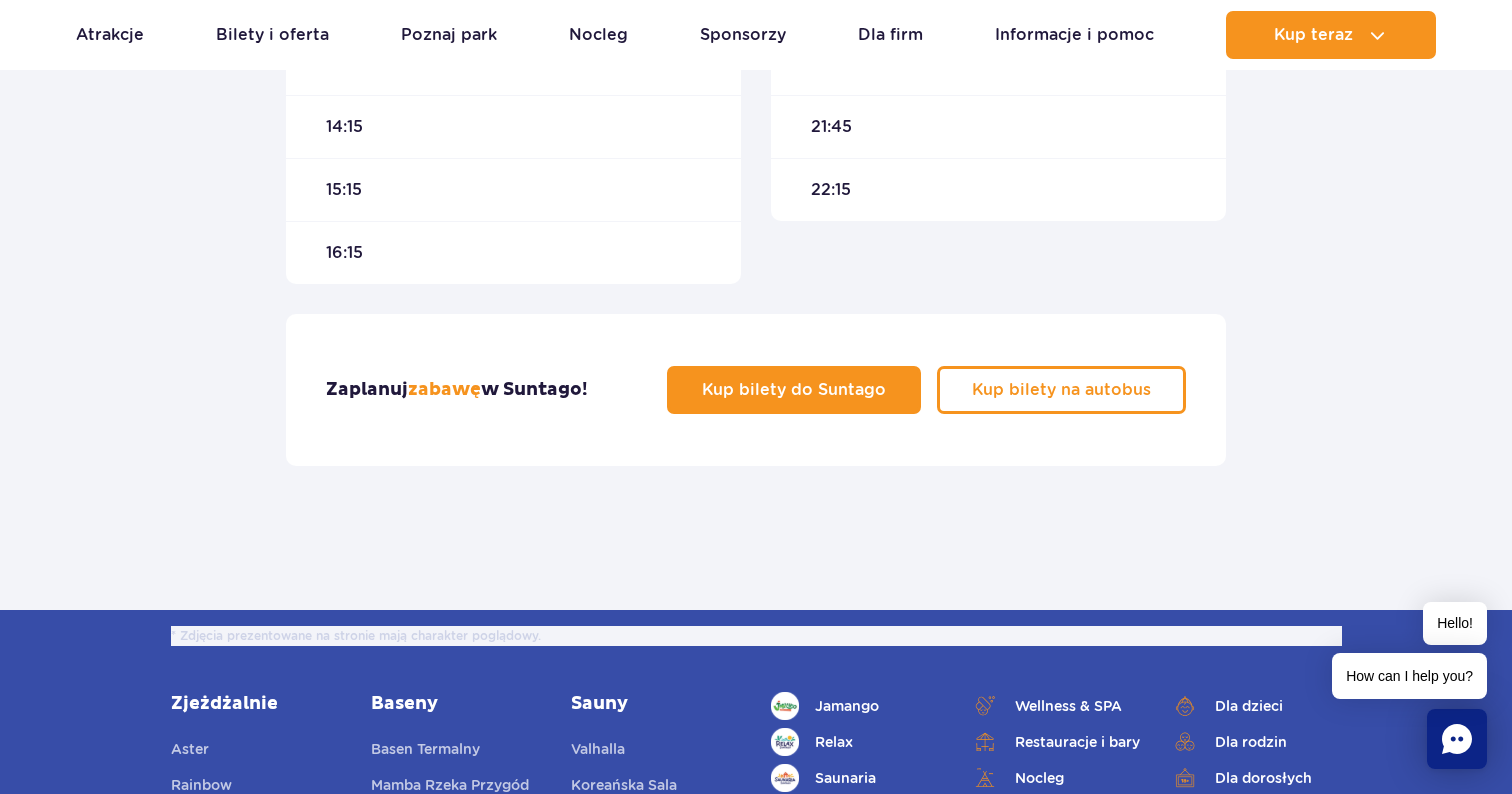 scroll, scrollTop: 1262, scrollLeft: 0, axis: vertical 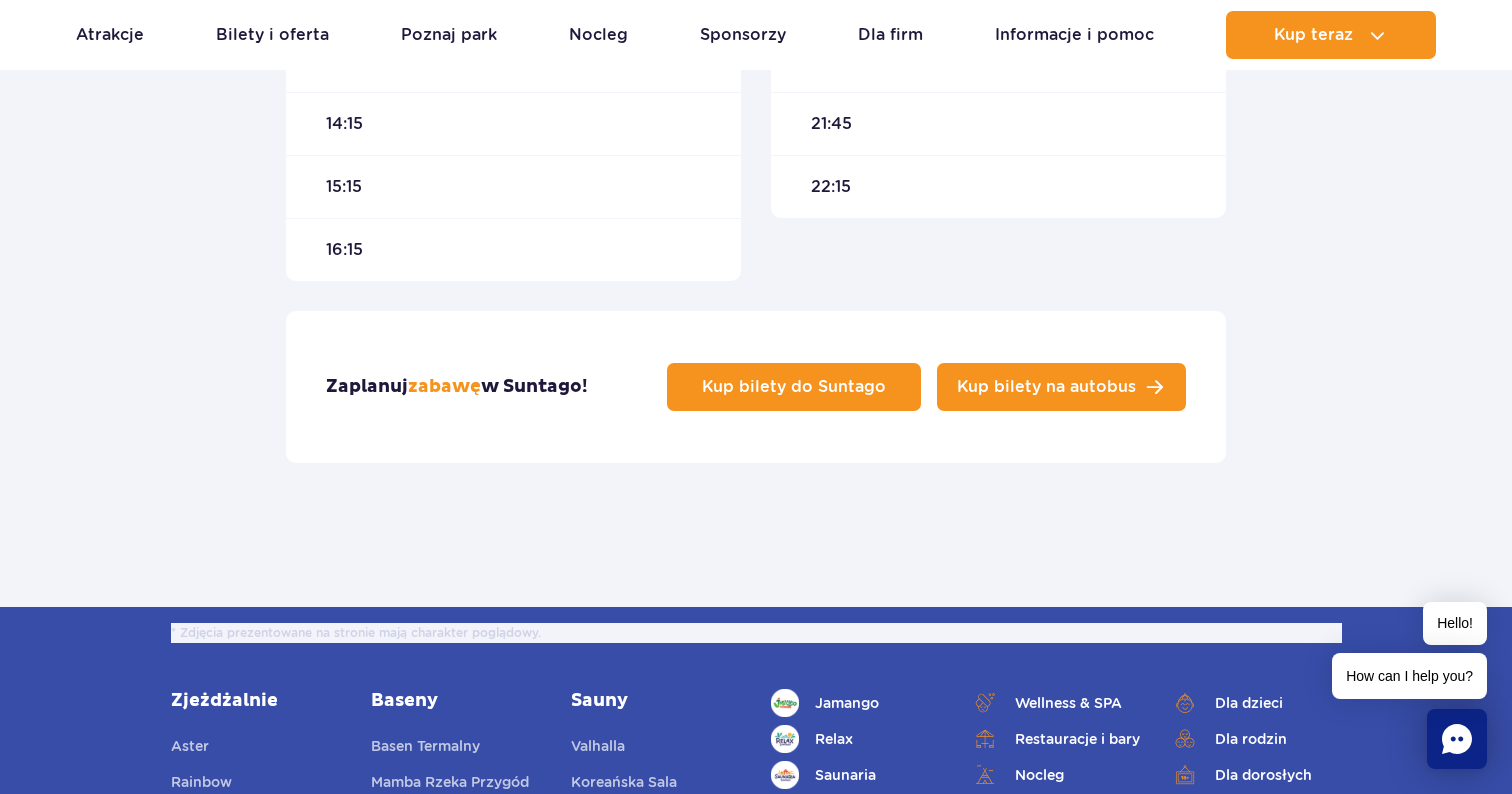 click on "Kup bilety na autobus" at bounding box center [1046, 387] 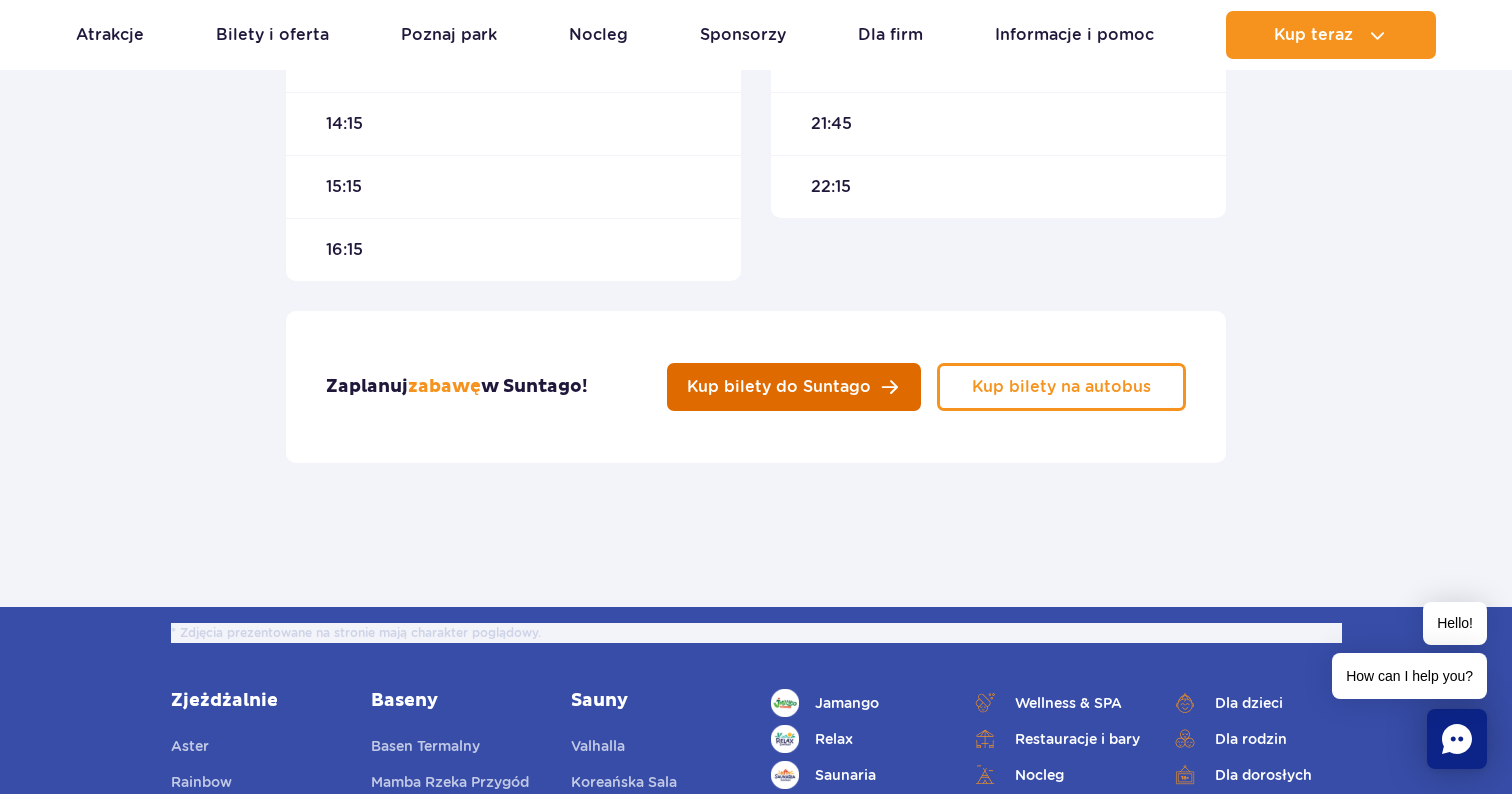 click on "Kup bilety do Suntago" at bounding box center (779, 387) 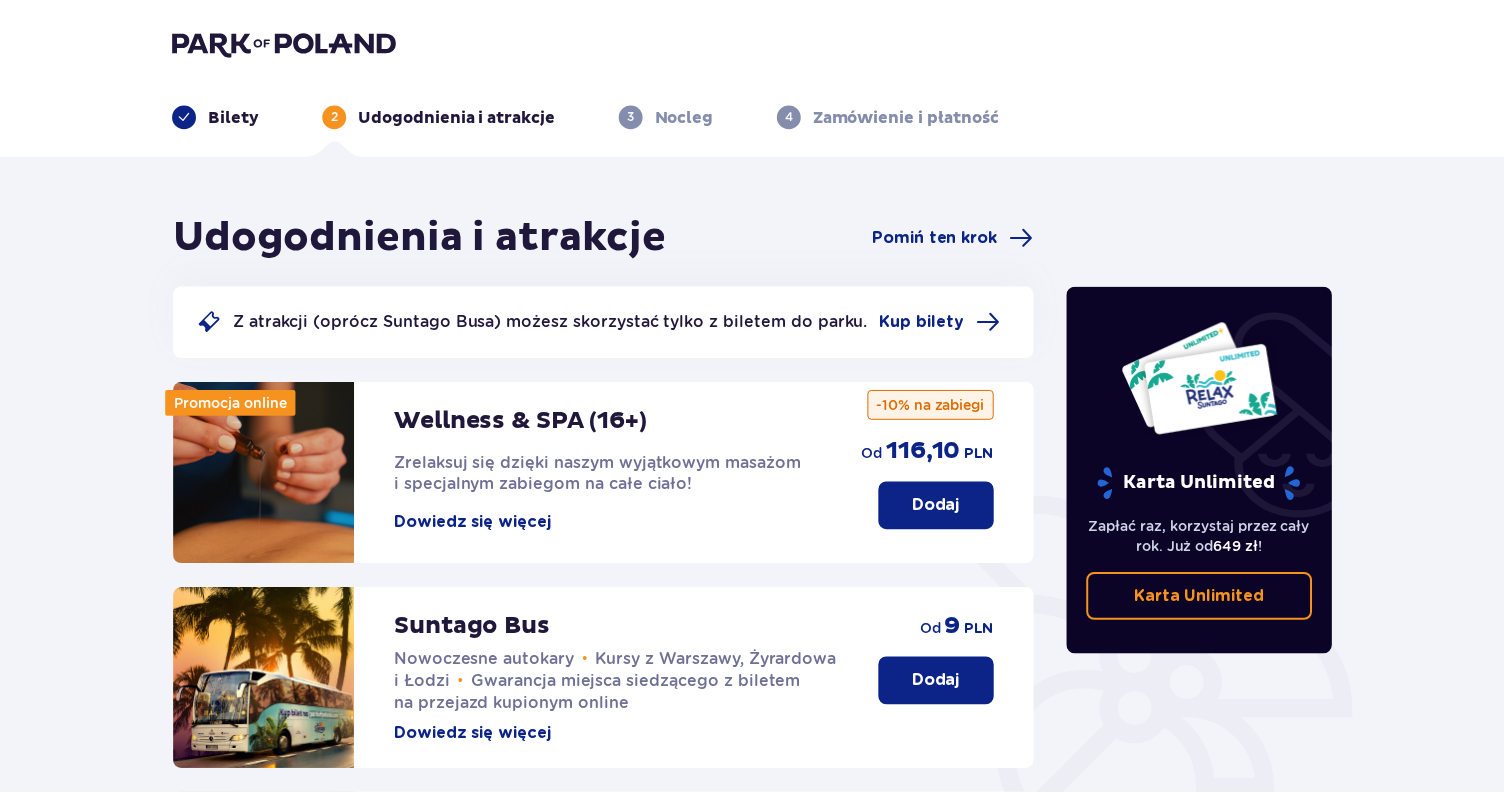 scroll, scrollTop: 0, scrollLeft: 0, axis: both 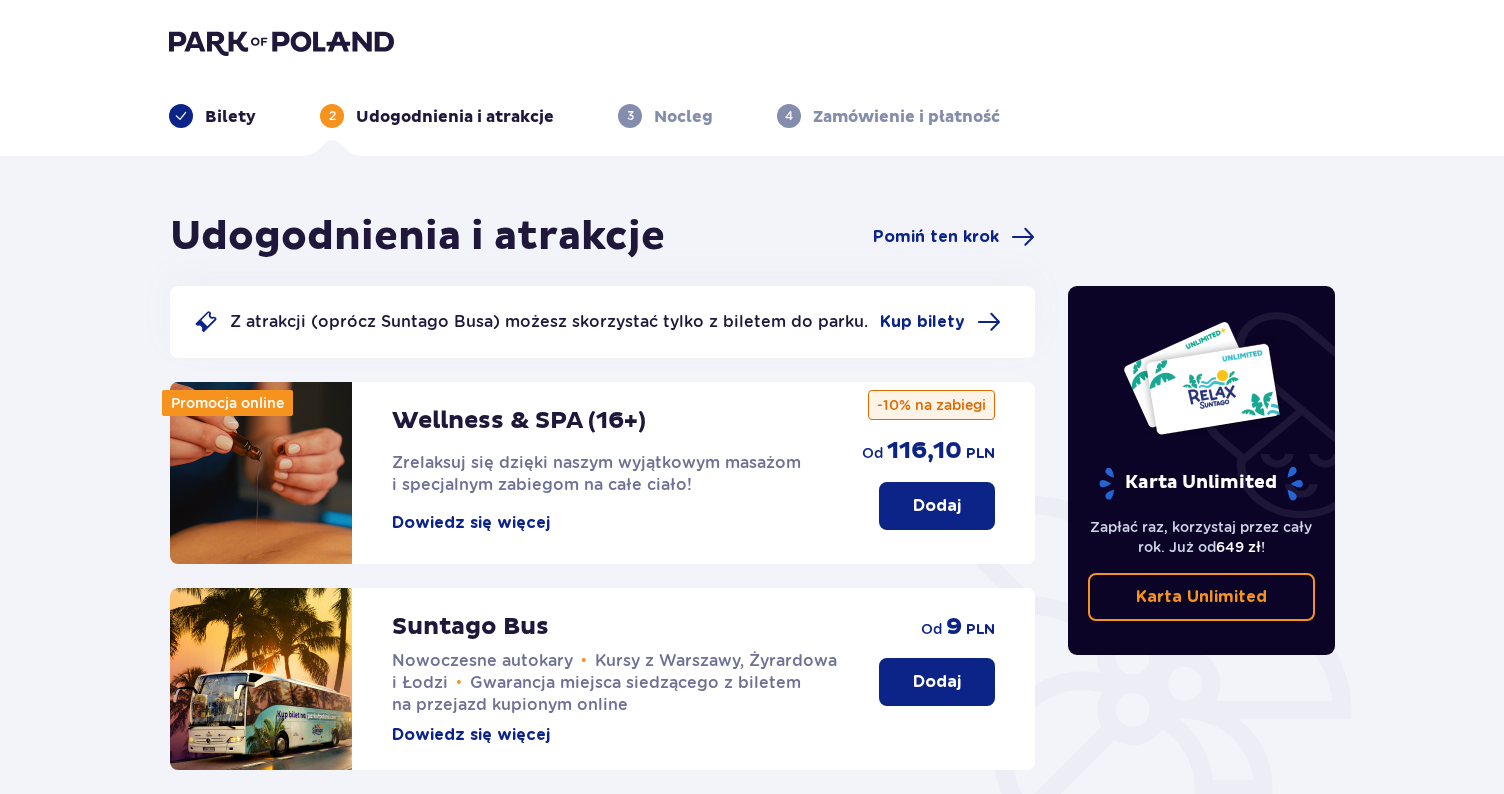 click on "Dodaj" at bounding box center (937, 682) 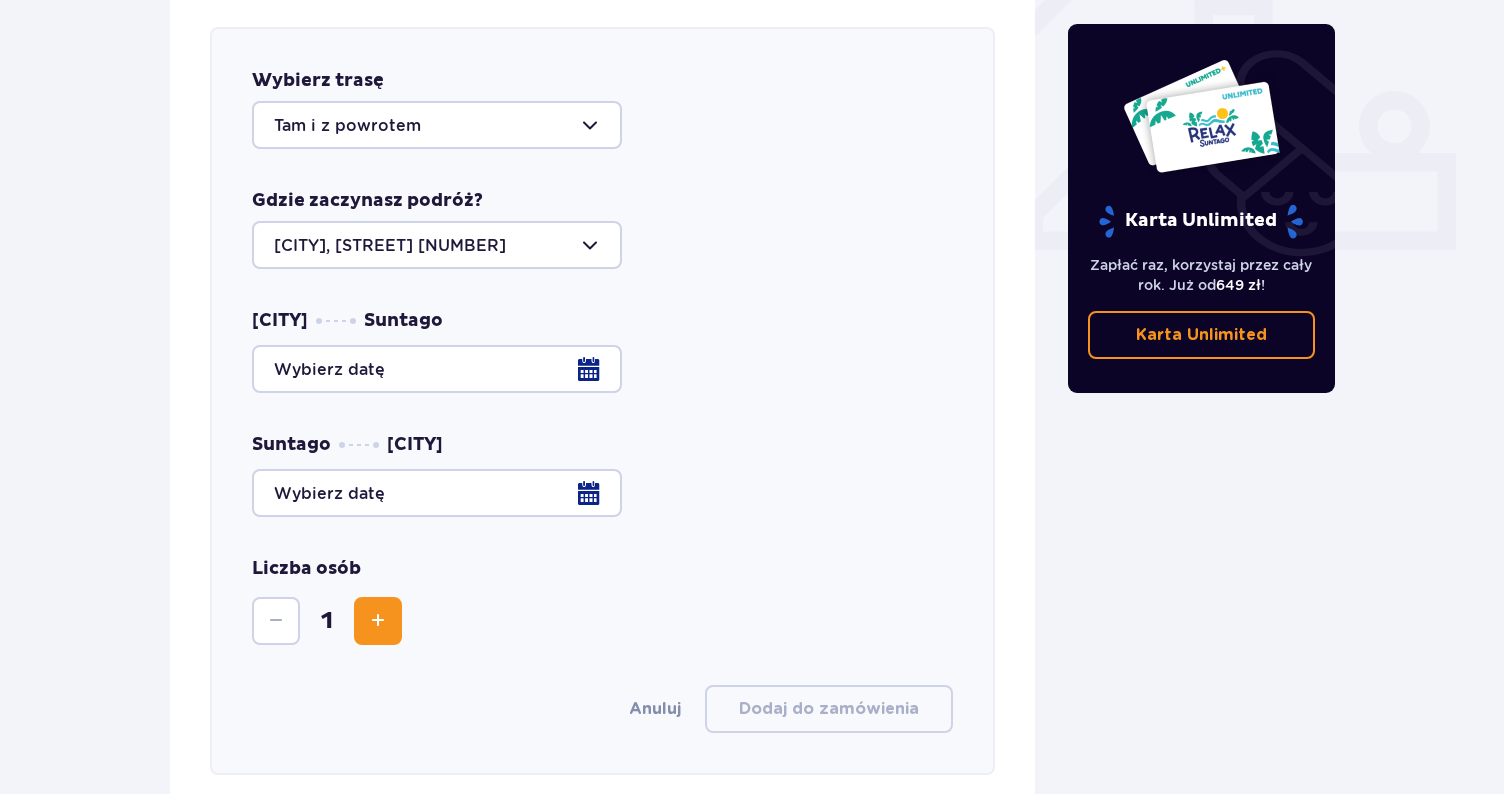 scroll, scrollTop: 786, scrollLeft: 0, axis: vertical 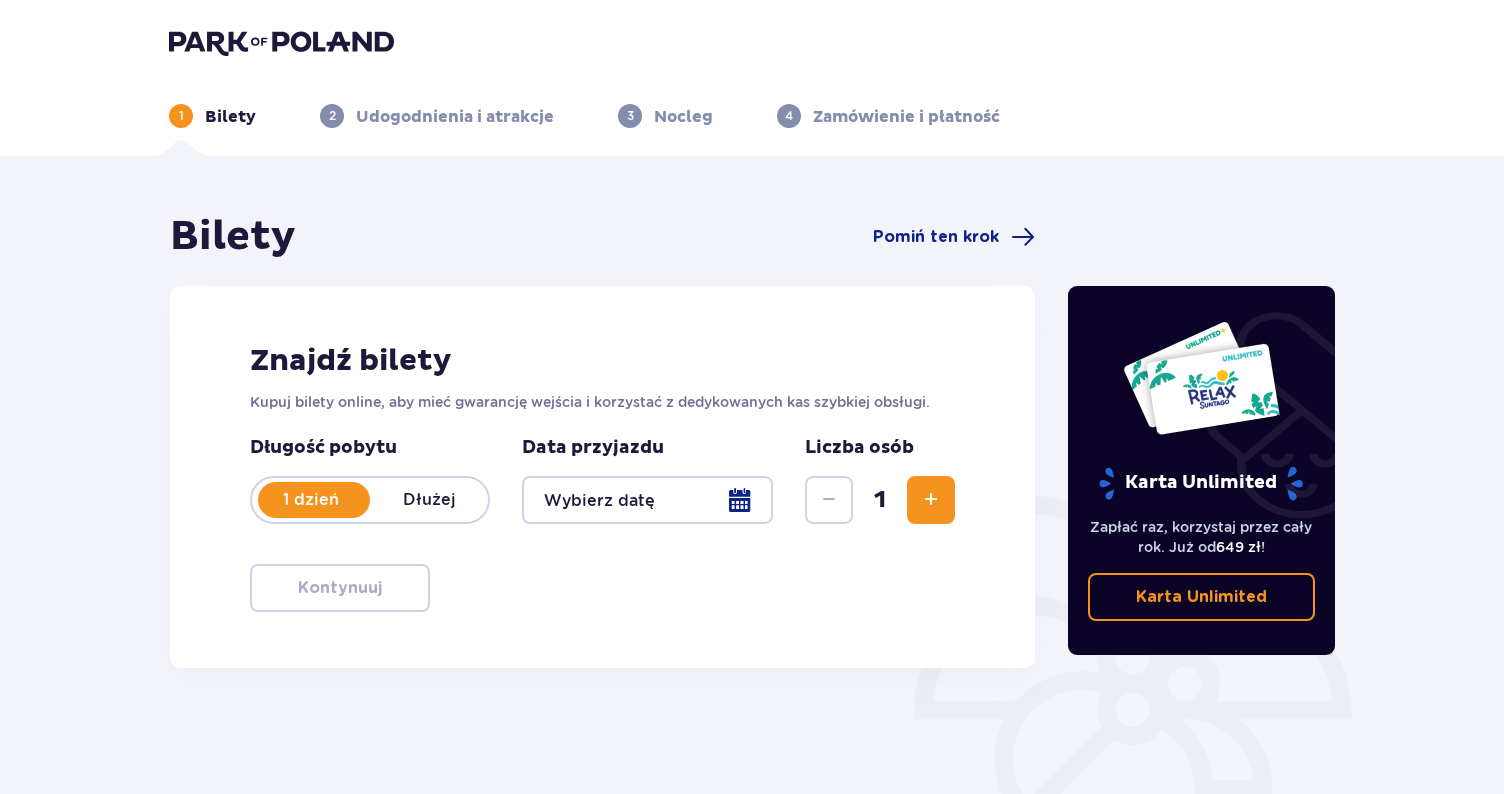 click at bounding box center (647, 500) 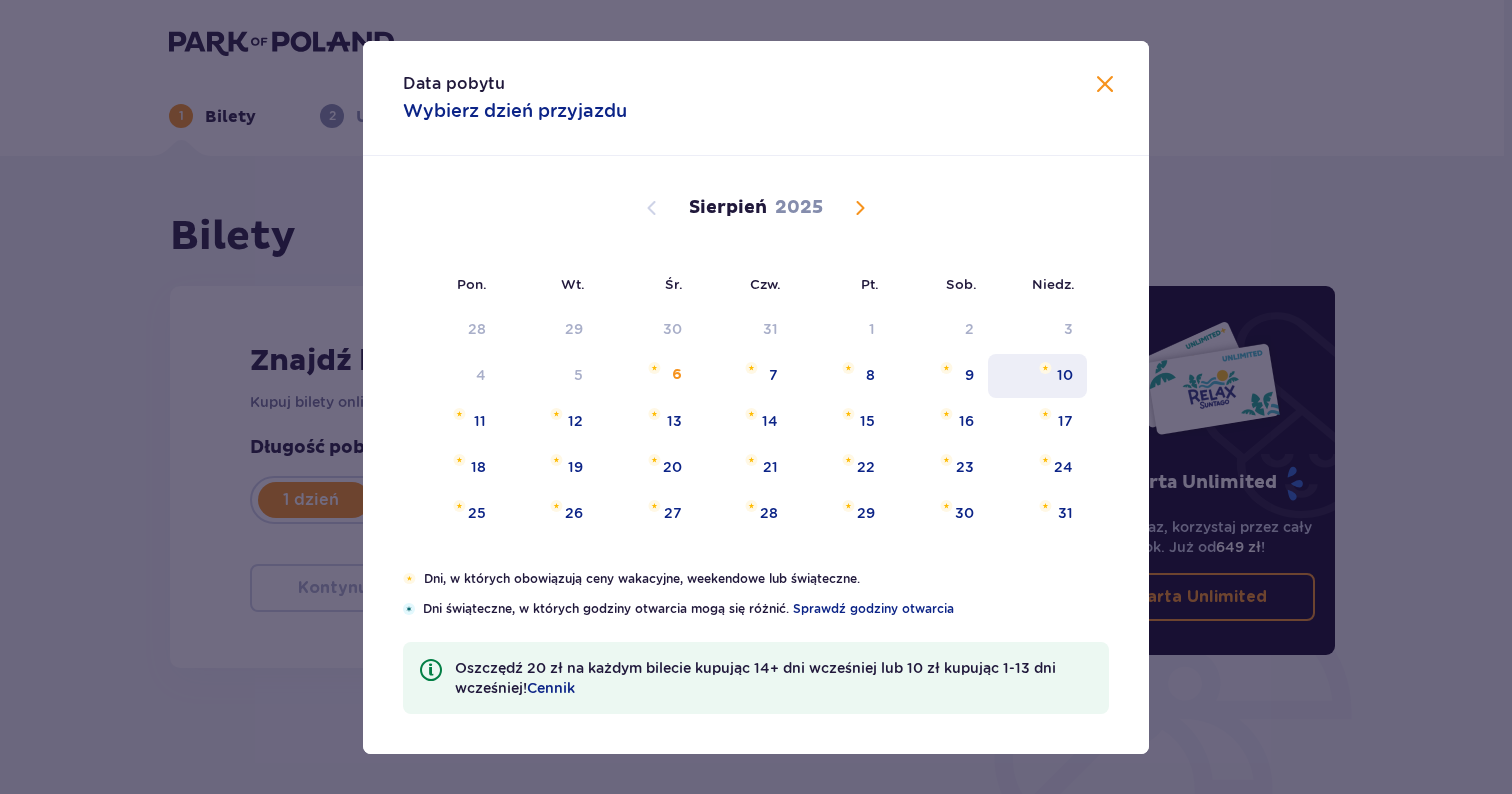 click on "10" at bounding box center [1065, 375] 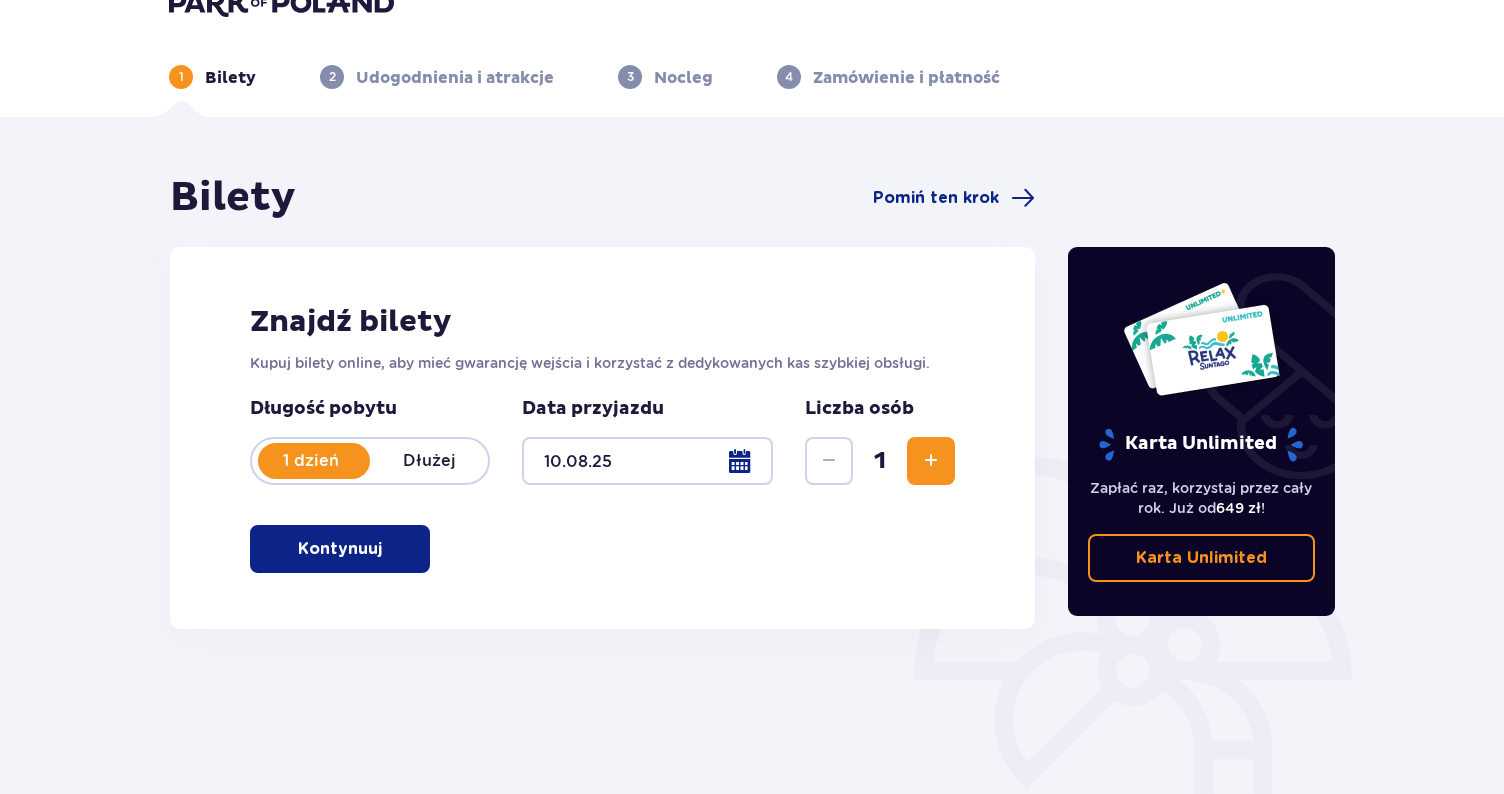 scroll, scrollTop: 40, scrollLeft: 0, axis: vertical 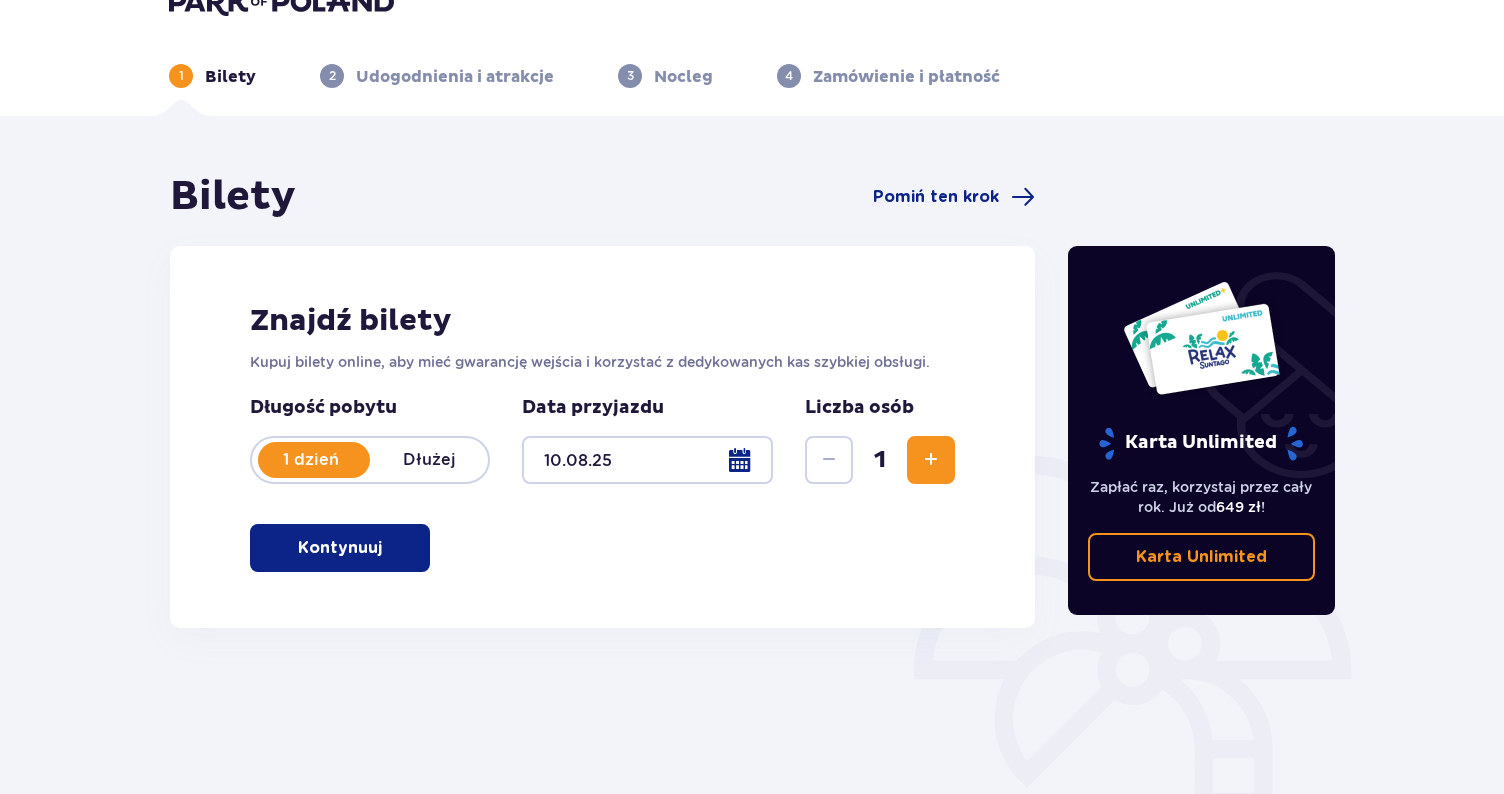 click on "Kontynuuj" at bounding box center (340, 548) 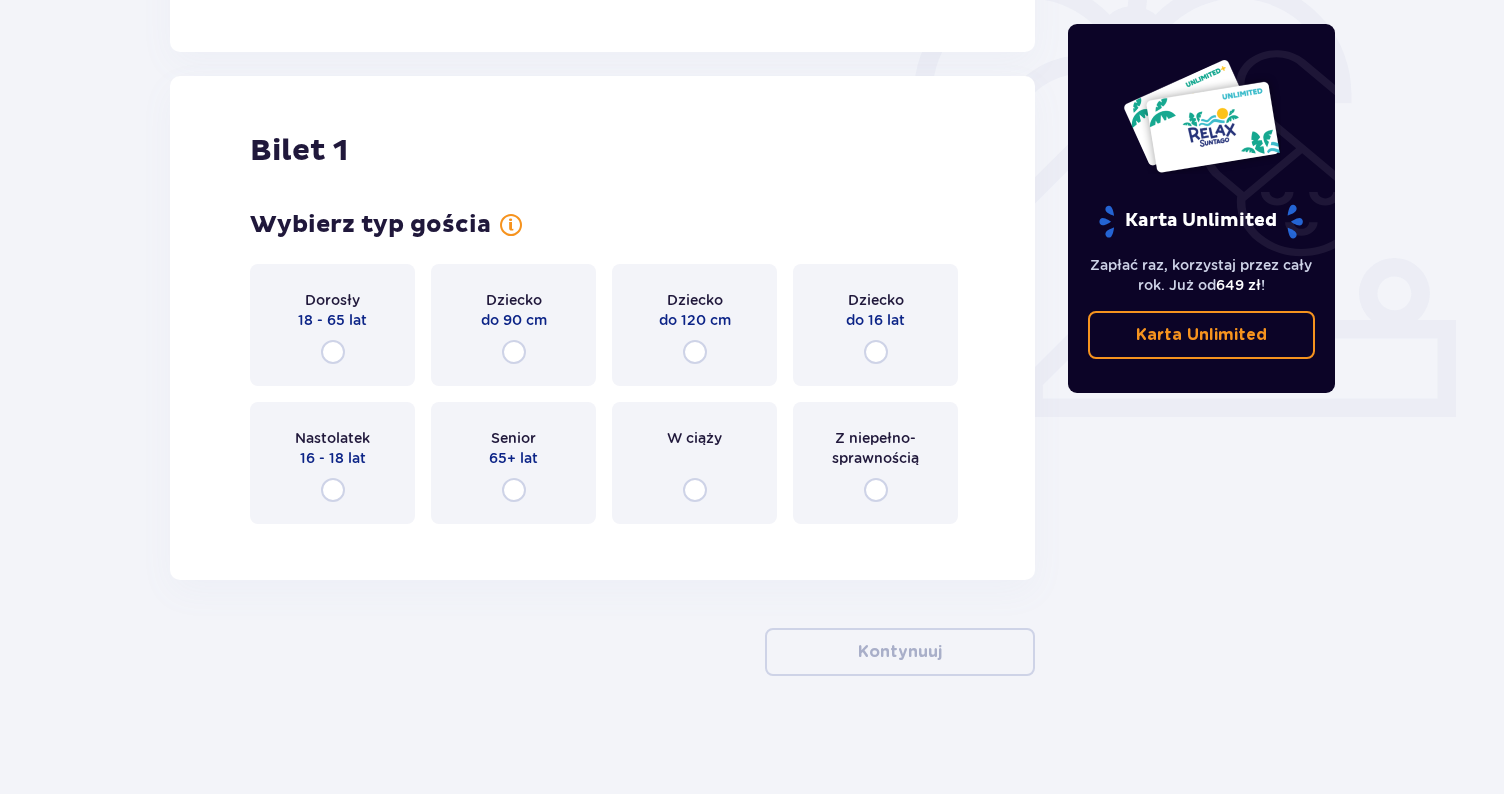 scroll, scrollTop: 618, scrollLeft: 0, axis: vertical 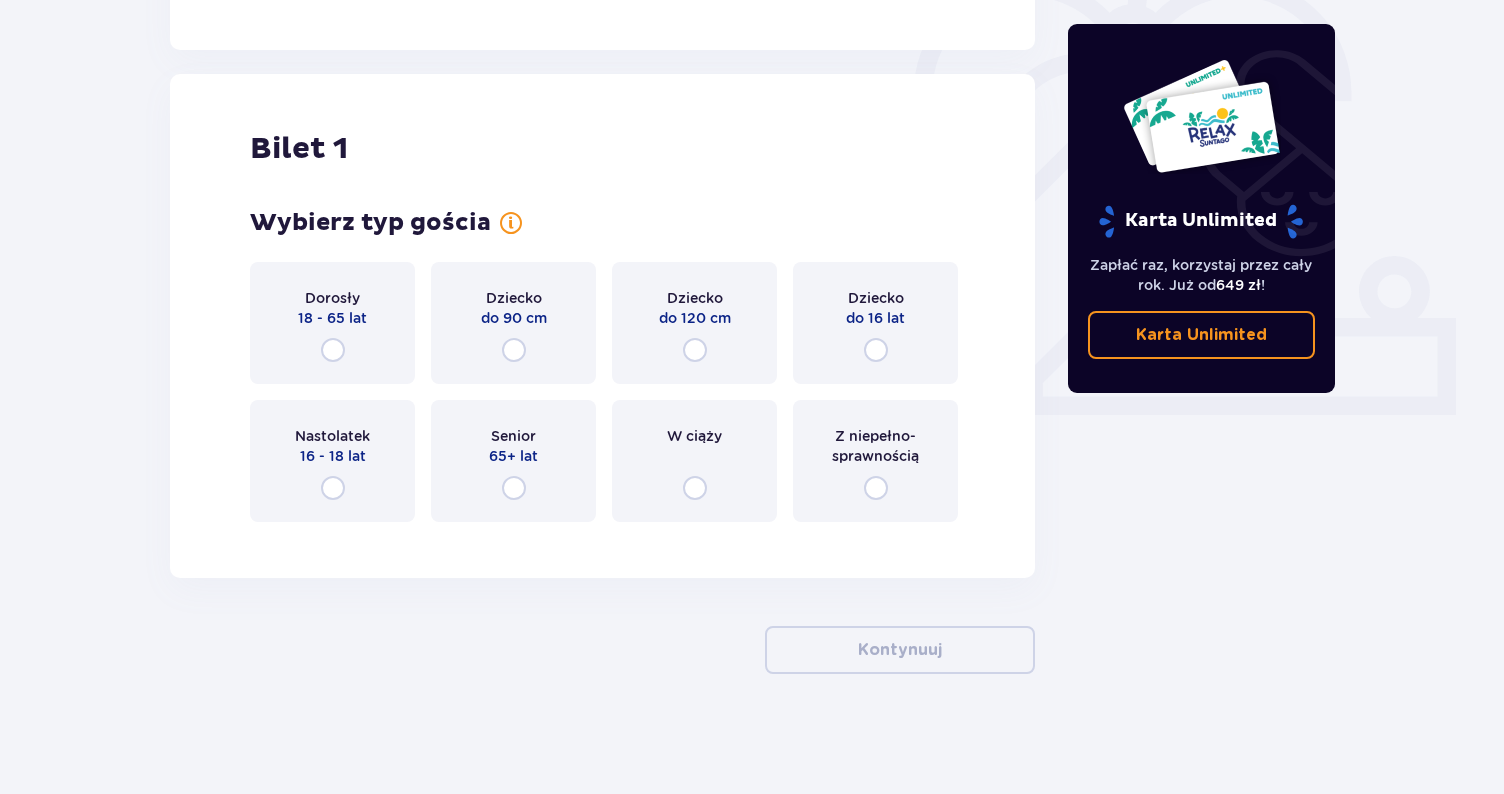 click at bounding box center [333, 350] 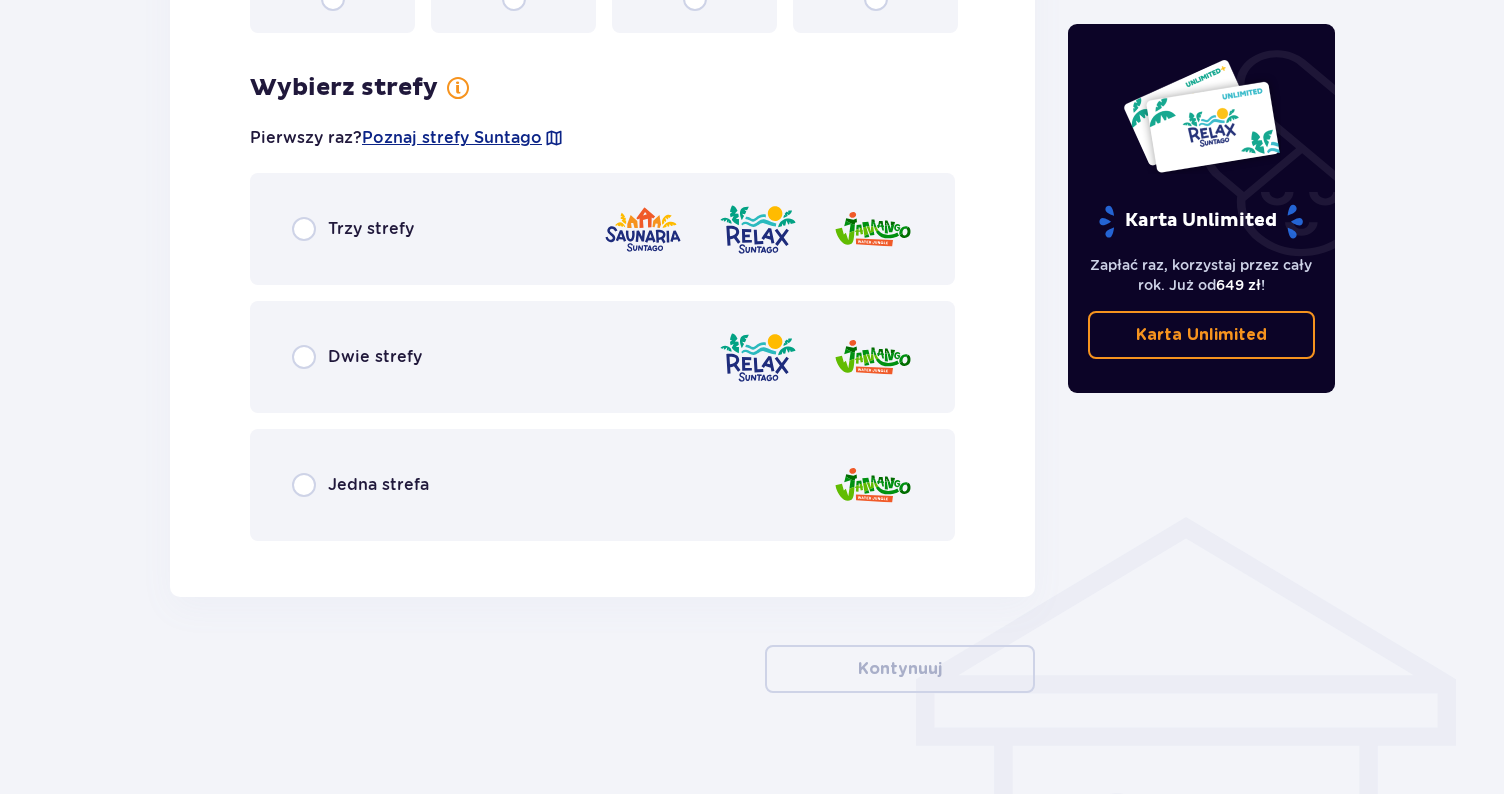 scroll, scrollTop: 1126, scrollLeft: 0, axis: vertical 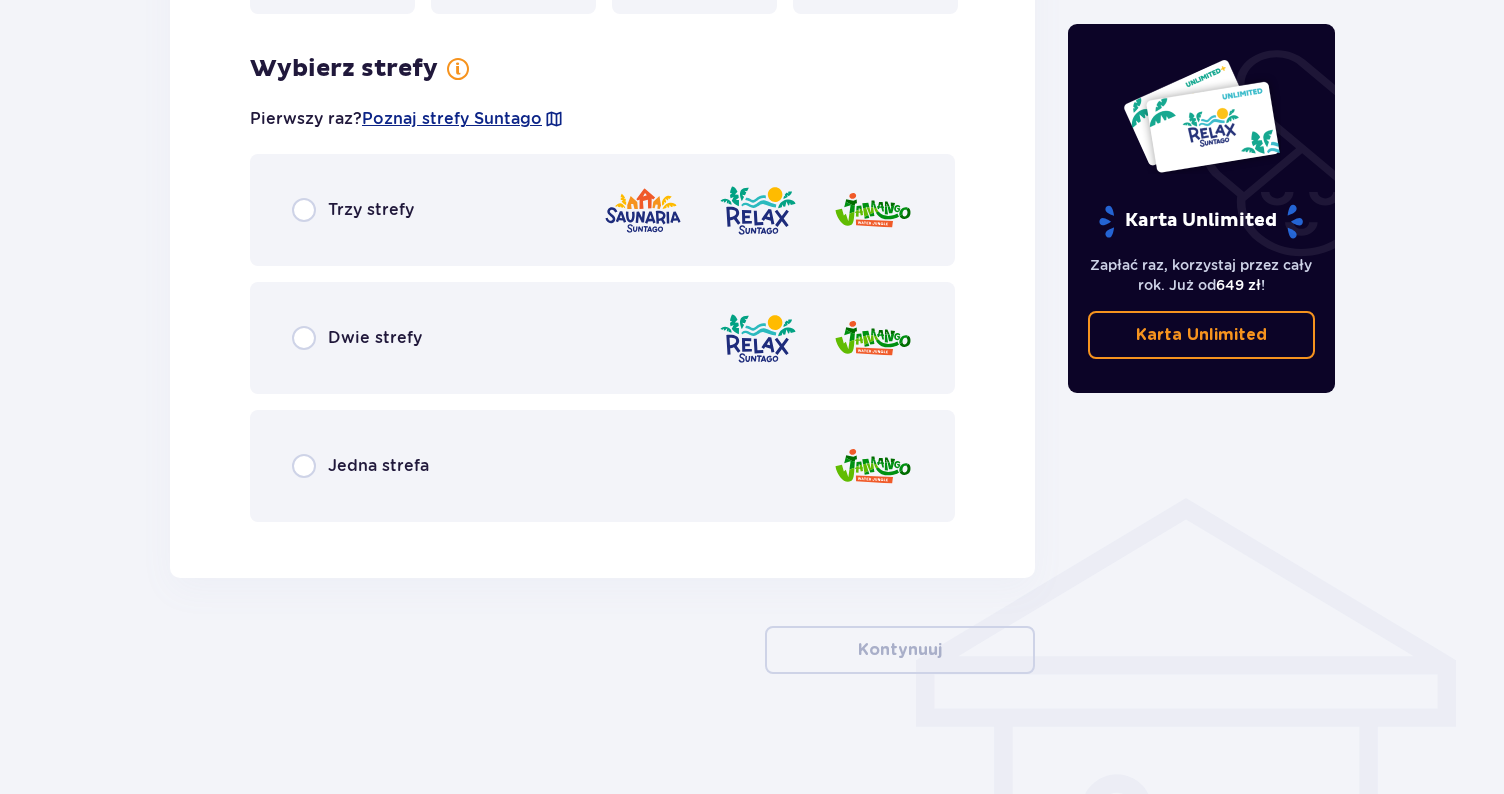 click at bounding box center (304, 466) 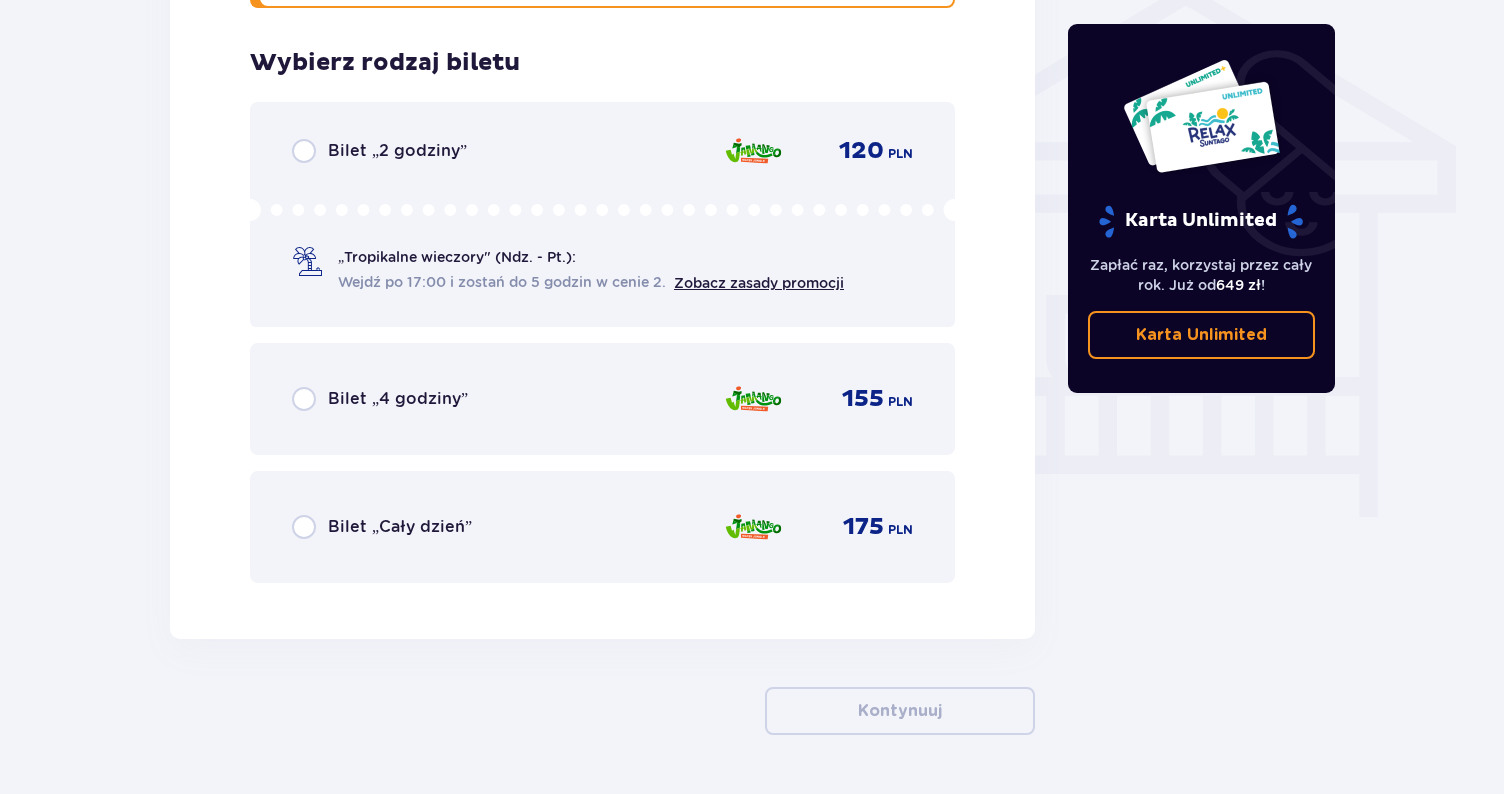 scroll, scrollTop: 1664, scrollLeft: 0, axis: vertical 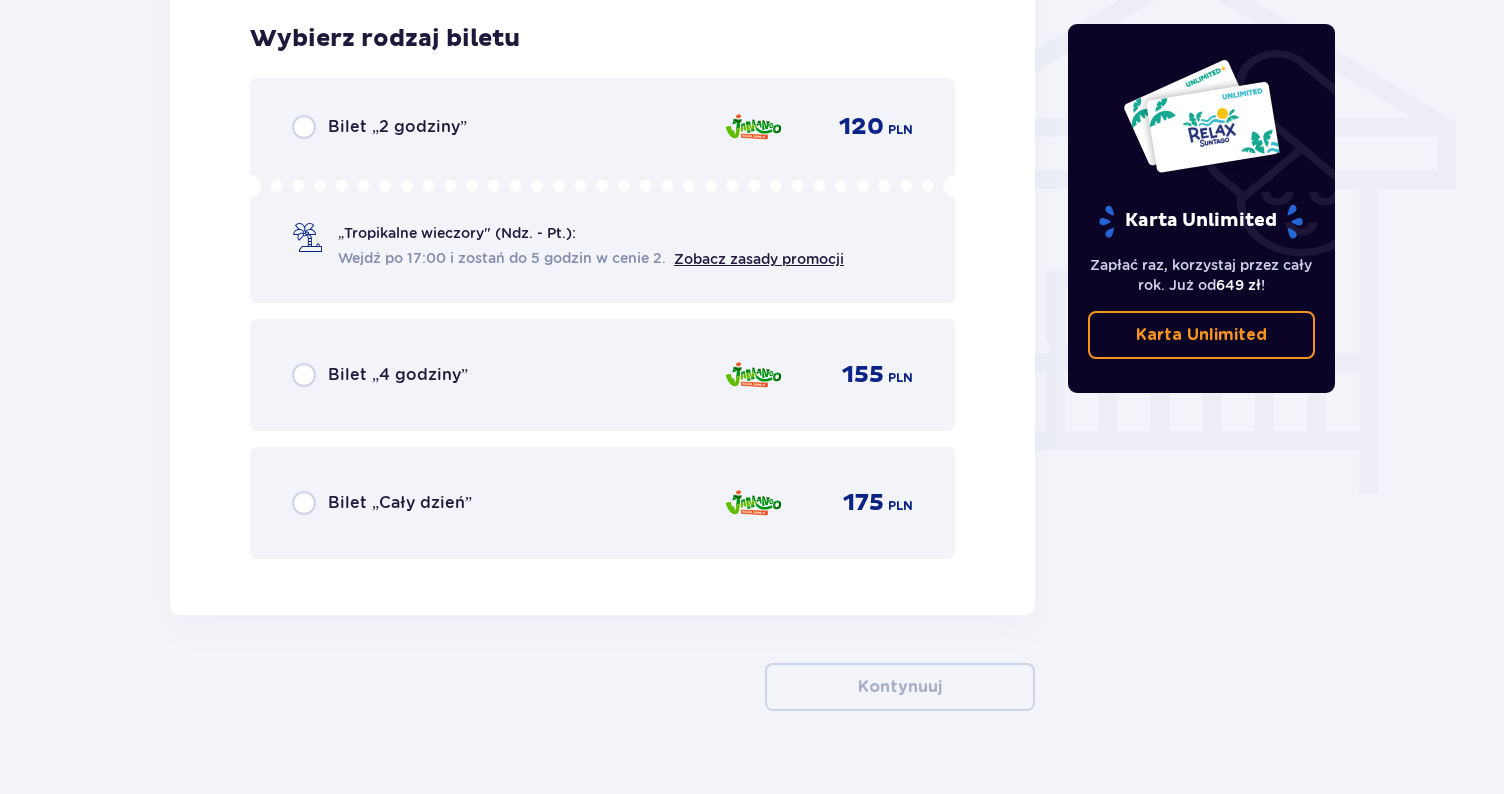 click at bounding box center [304, 503] 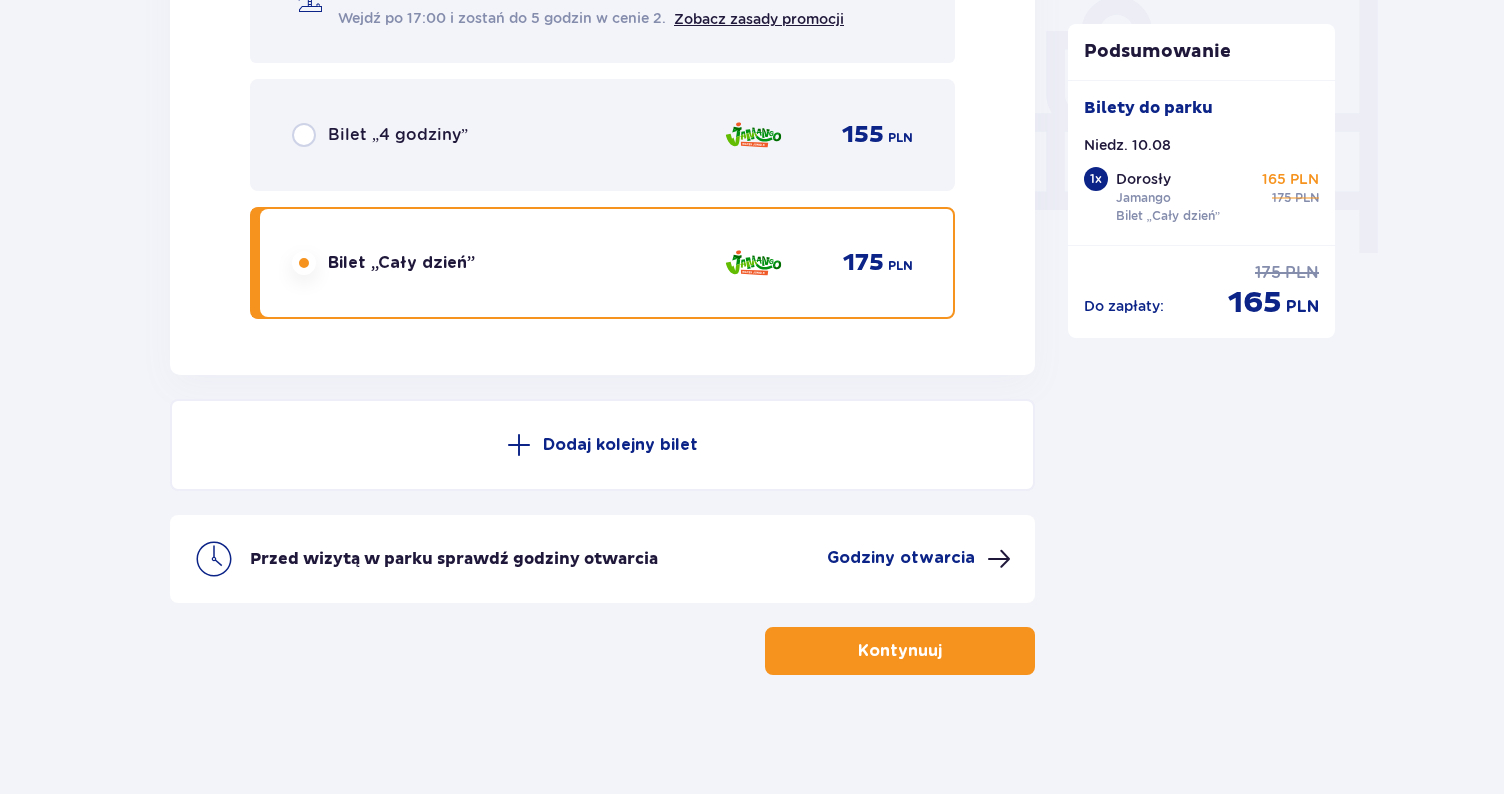 scroll, scrollTop: 1905, scrollLeft: 0, axis: vertical 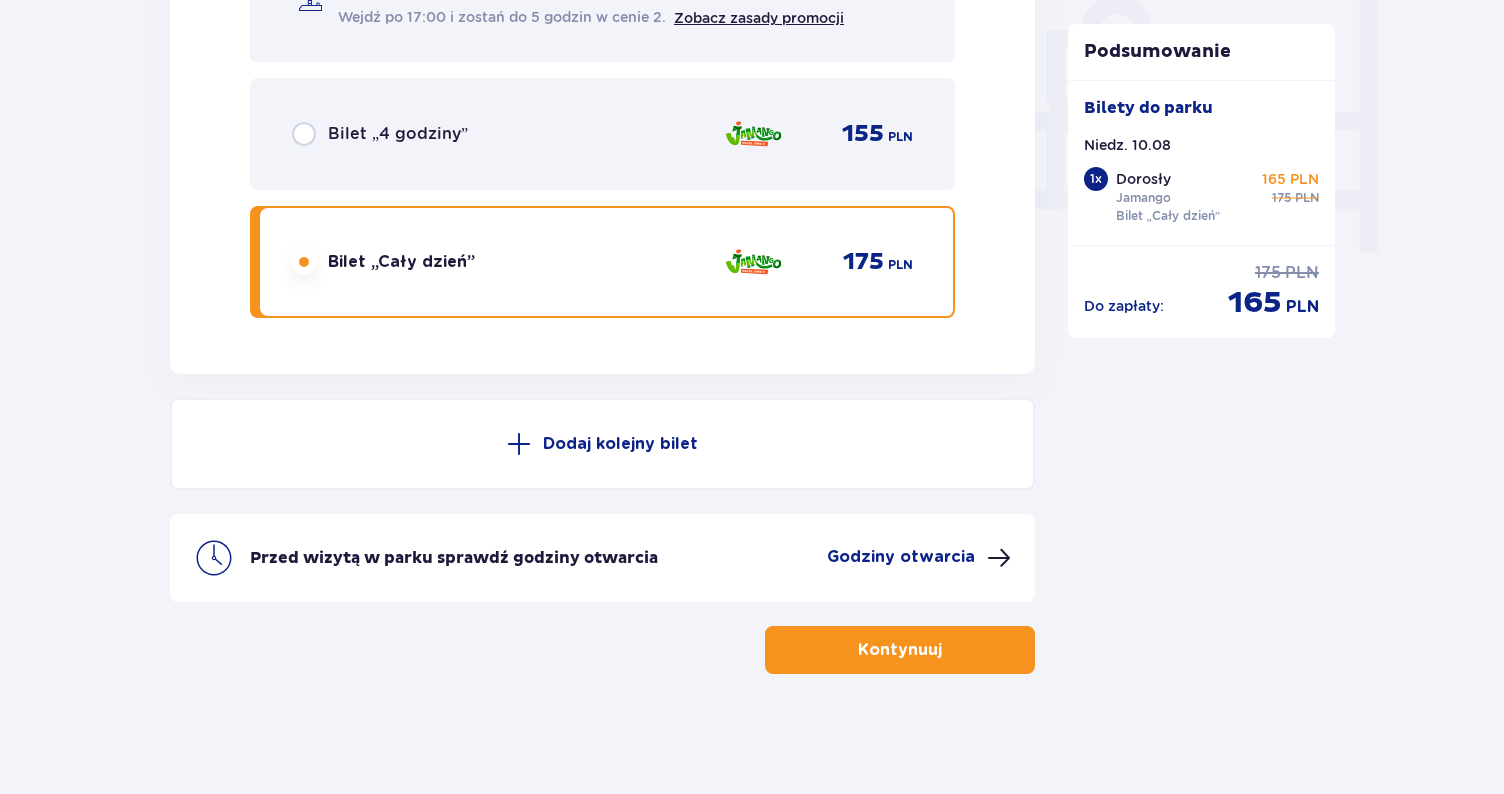 click on "Kontynuuj" at bounding box center (900, 650) 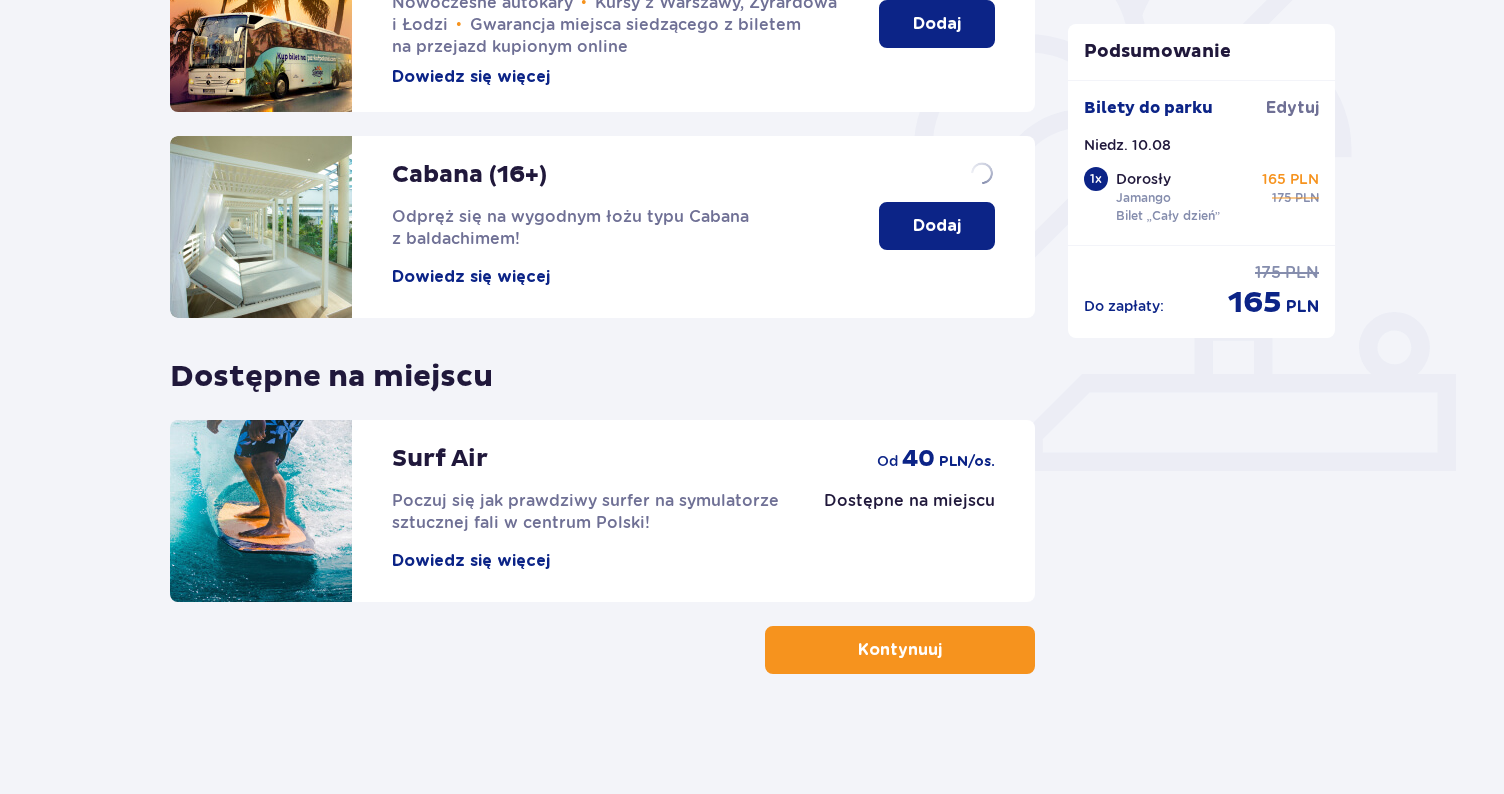 scroll, scrollTop: 0, scrollLeft: 0, axis: both 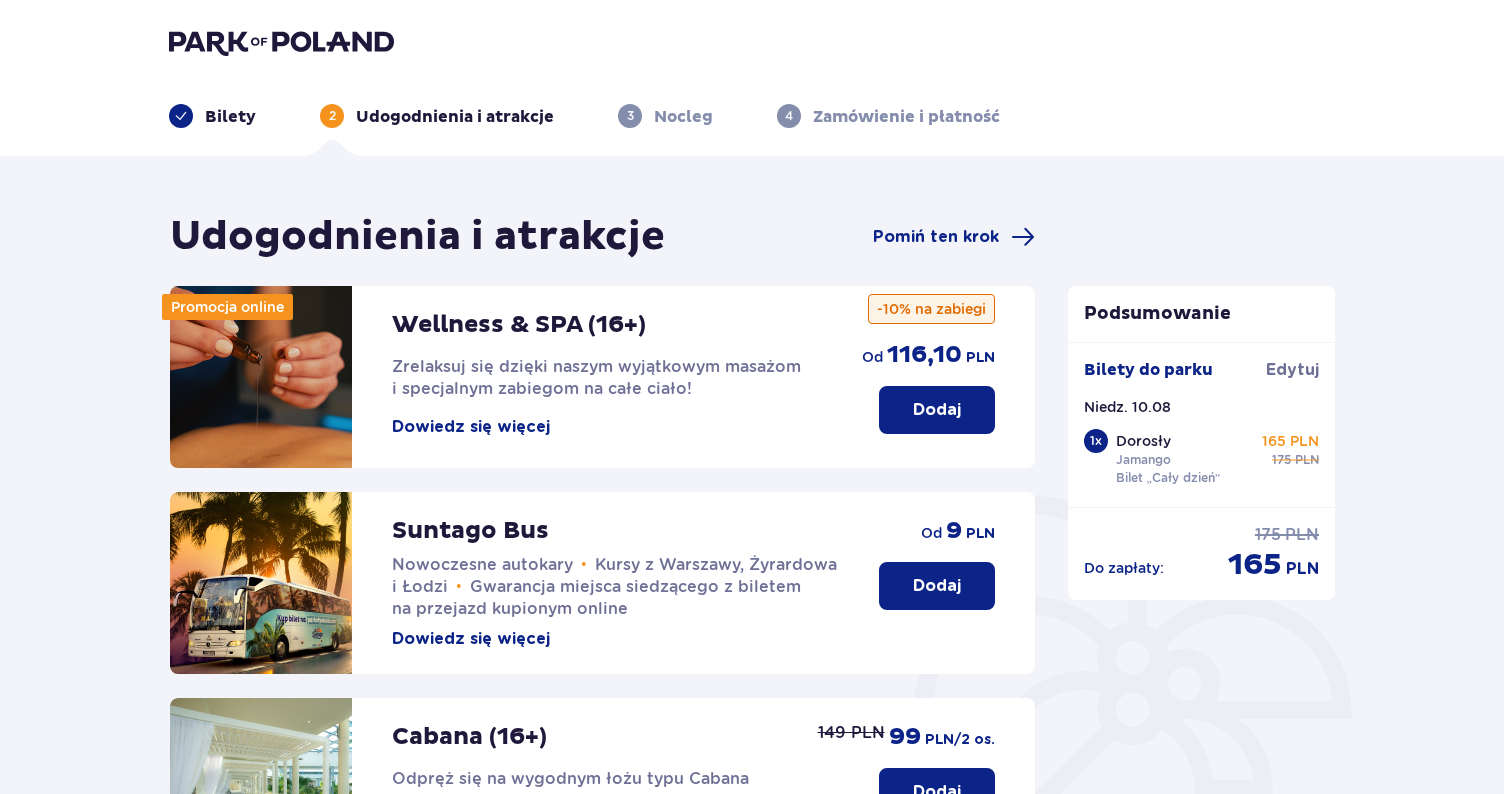 click on "Dodaj" at bounding box center [937, 586] 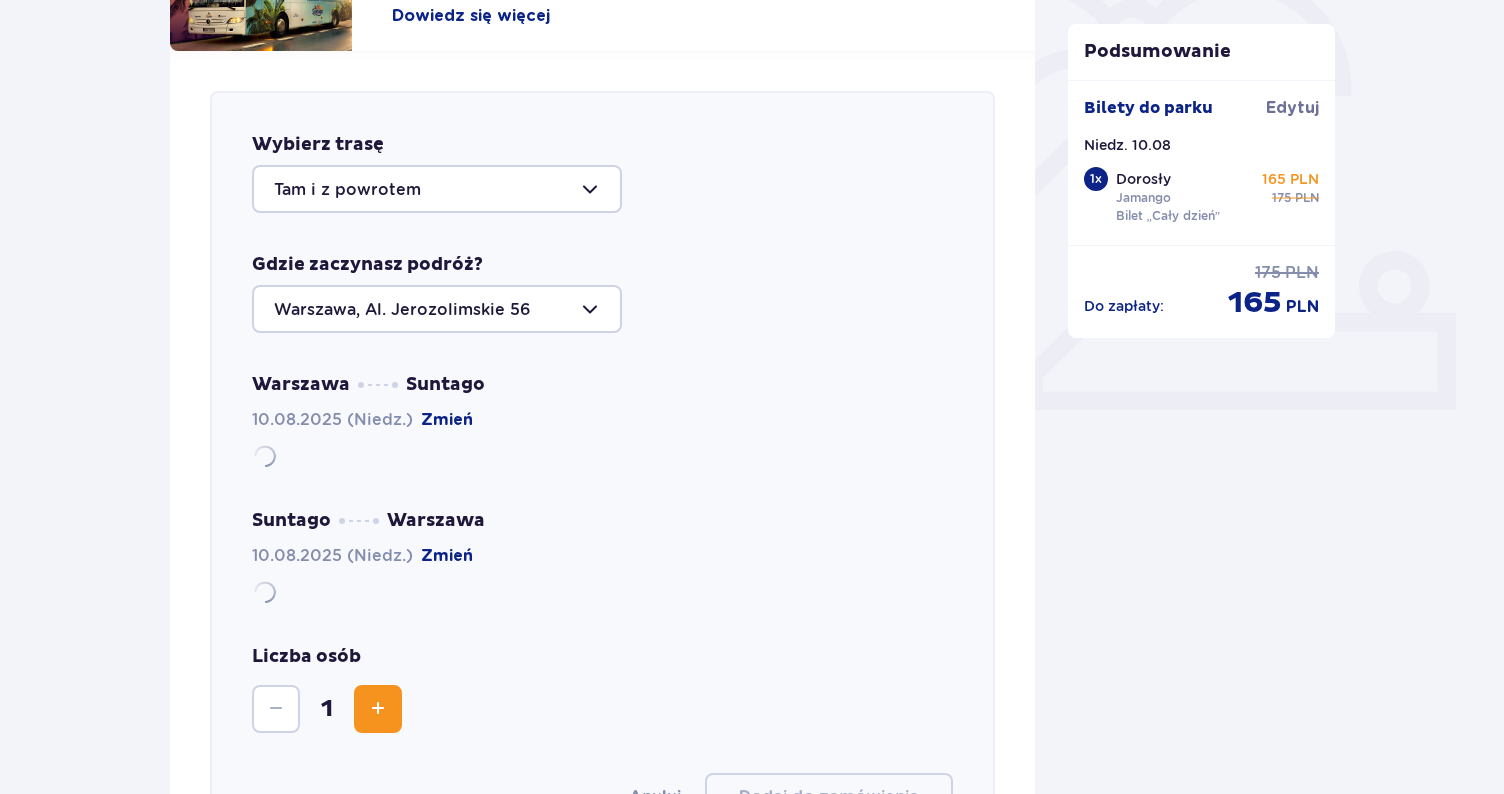 scroll, scrollTop: 690, scrollLeft: 0, axis: vertical 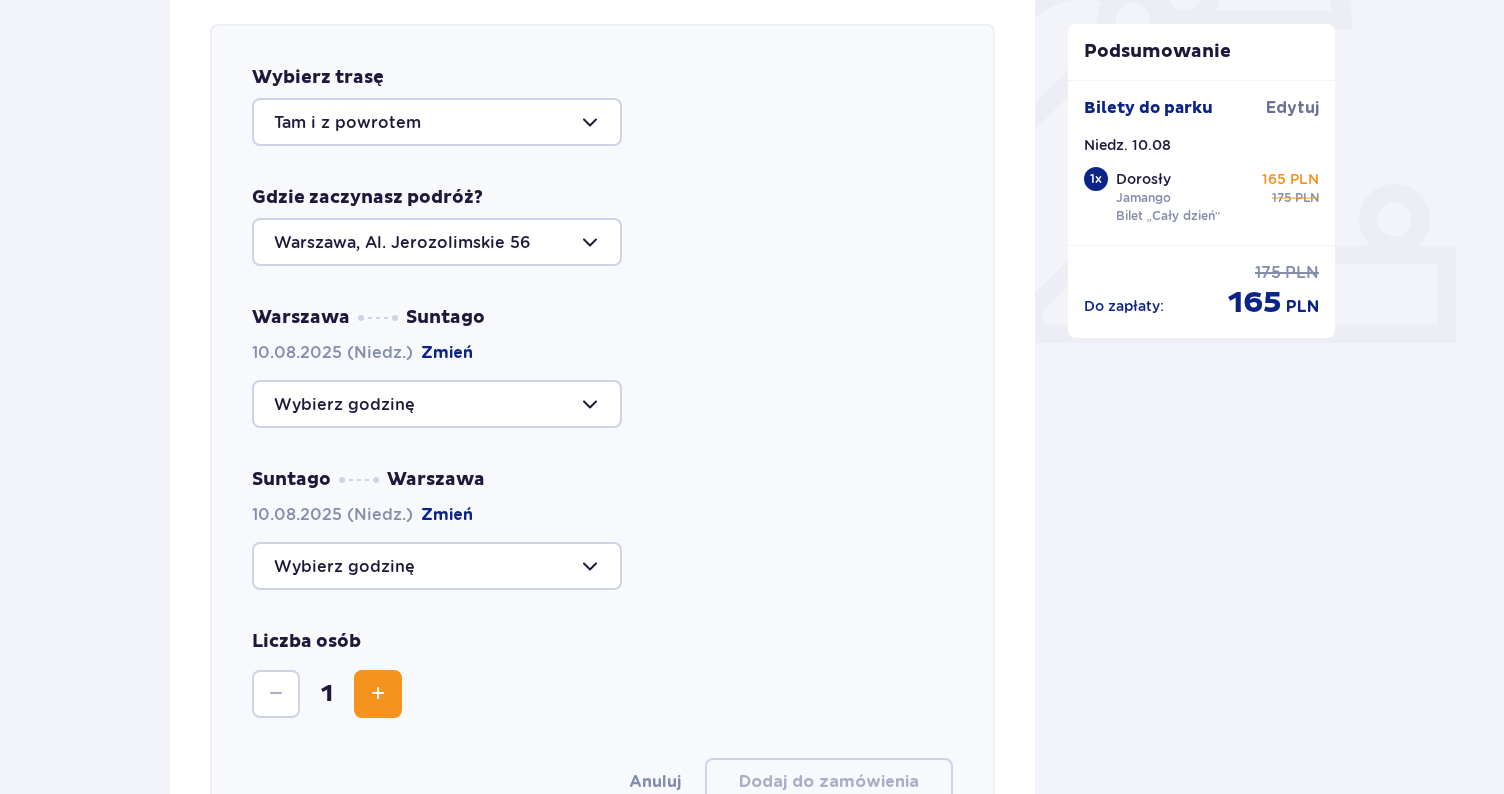click at bounding box center (437, 404) 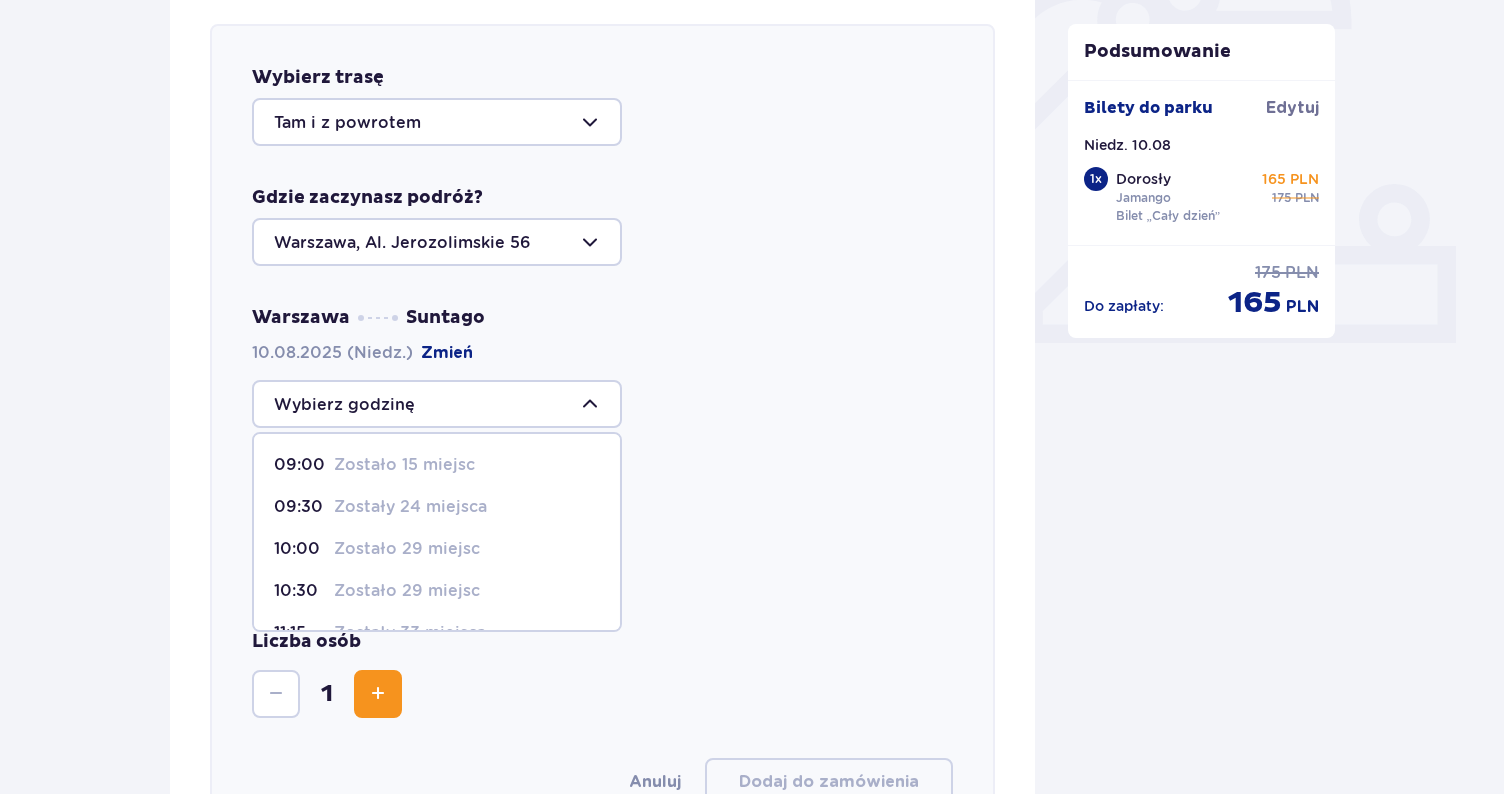 click on "Zostało 15 miejsc" at bounding box center [404, 465] 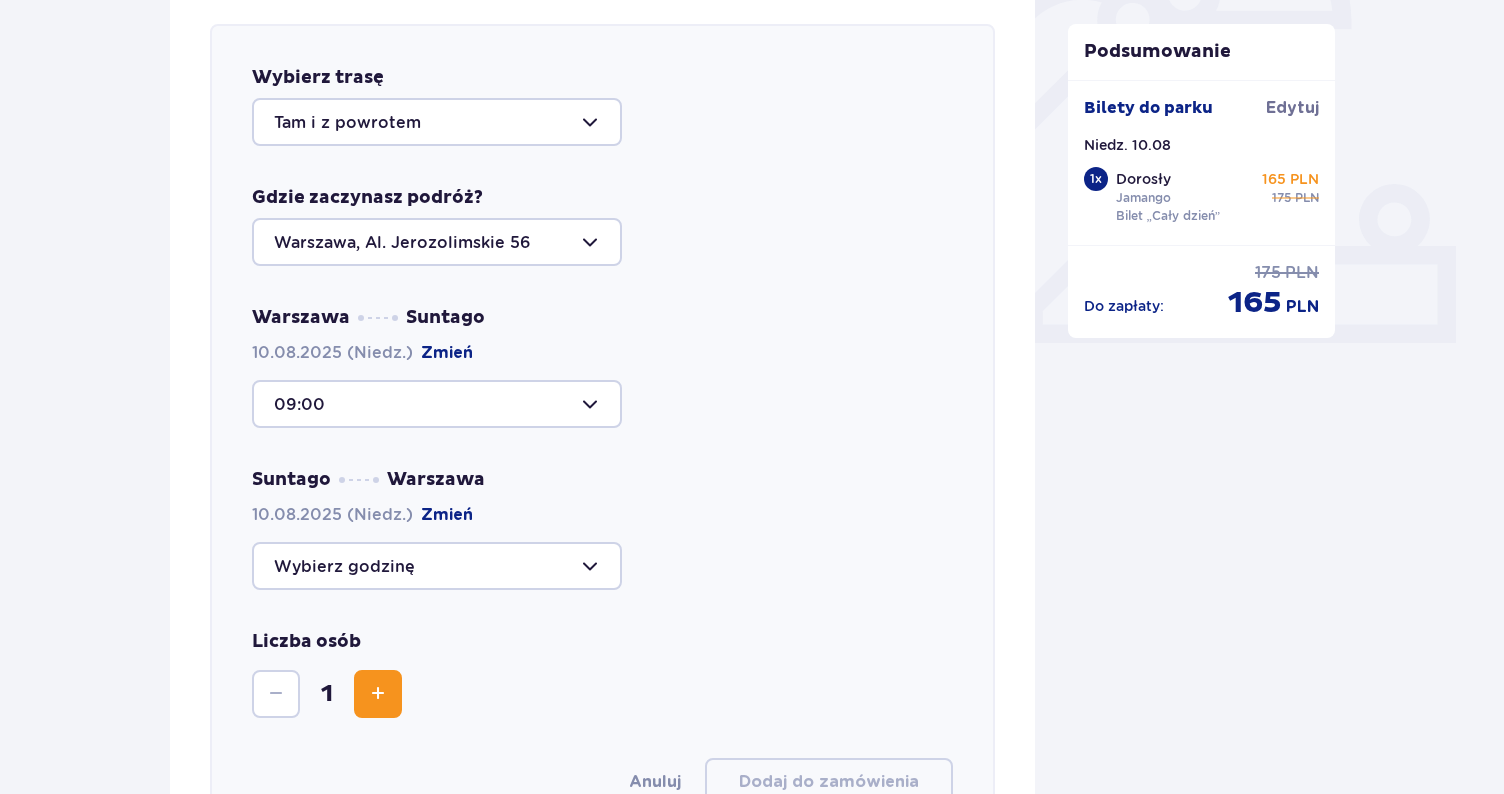 click at bounding box center (437, 566) 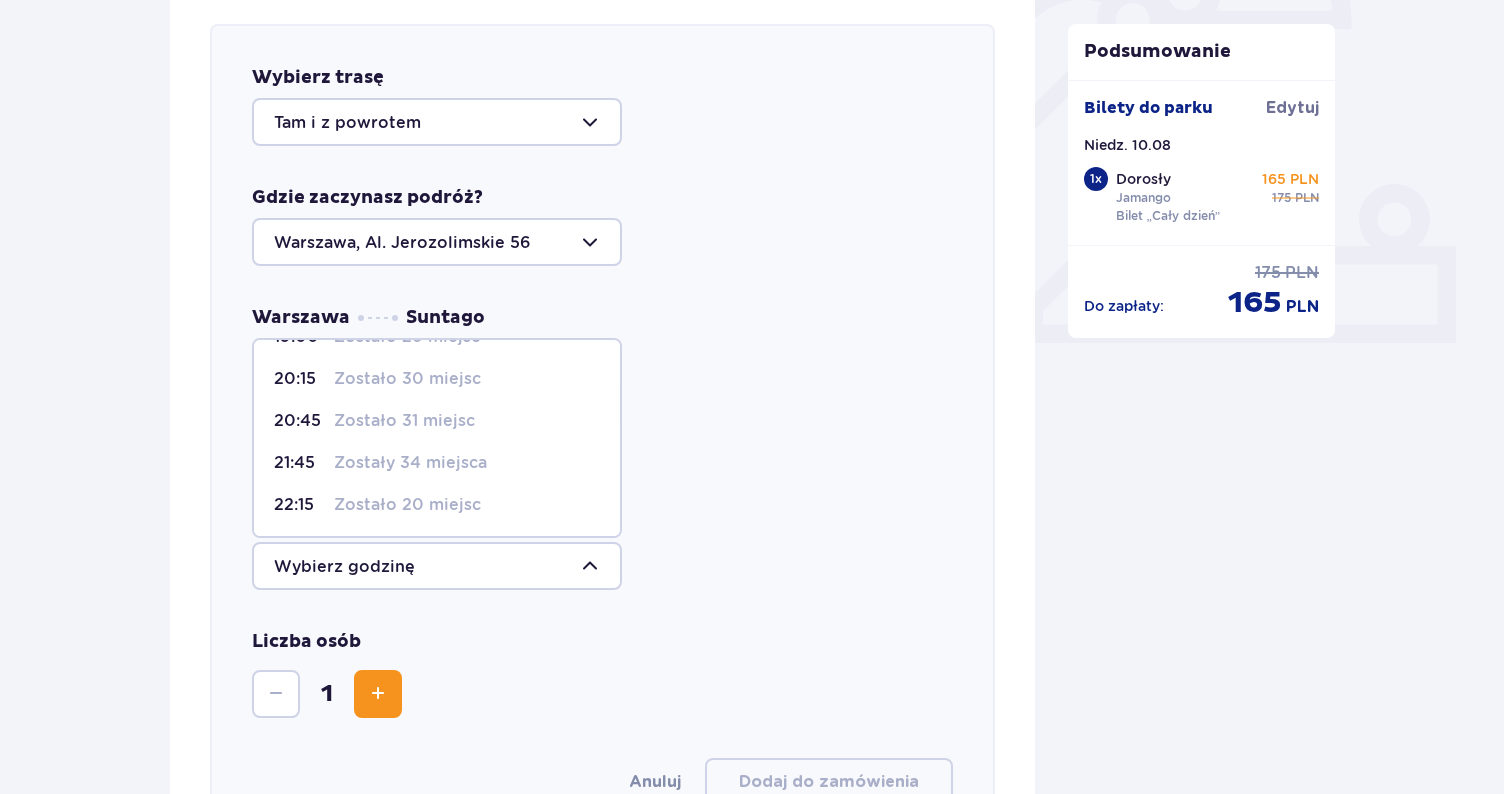 scroll, scrollTop: 244, scrollLeft: 0, axis: vertical 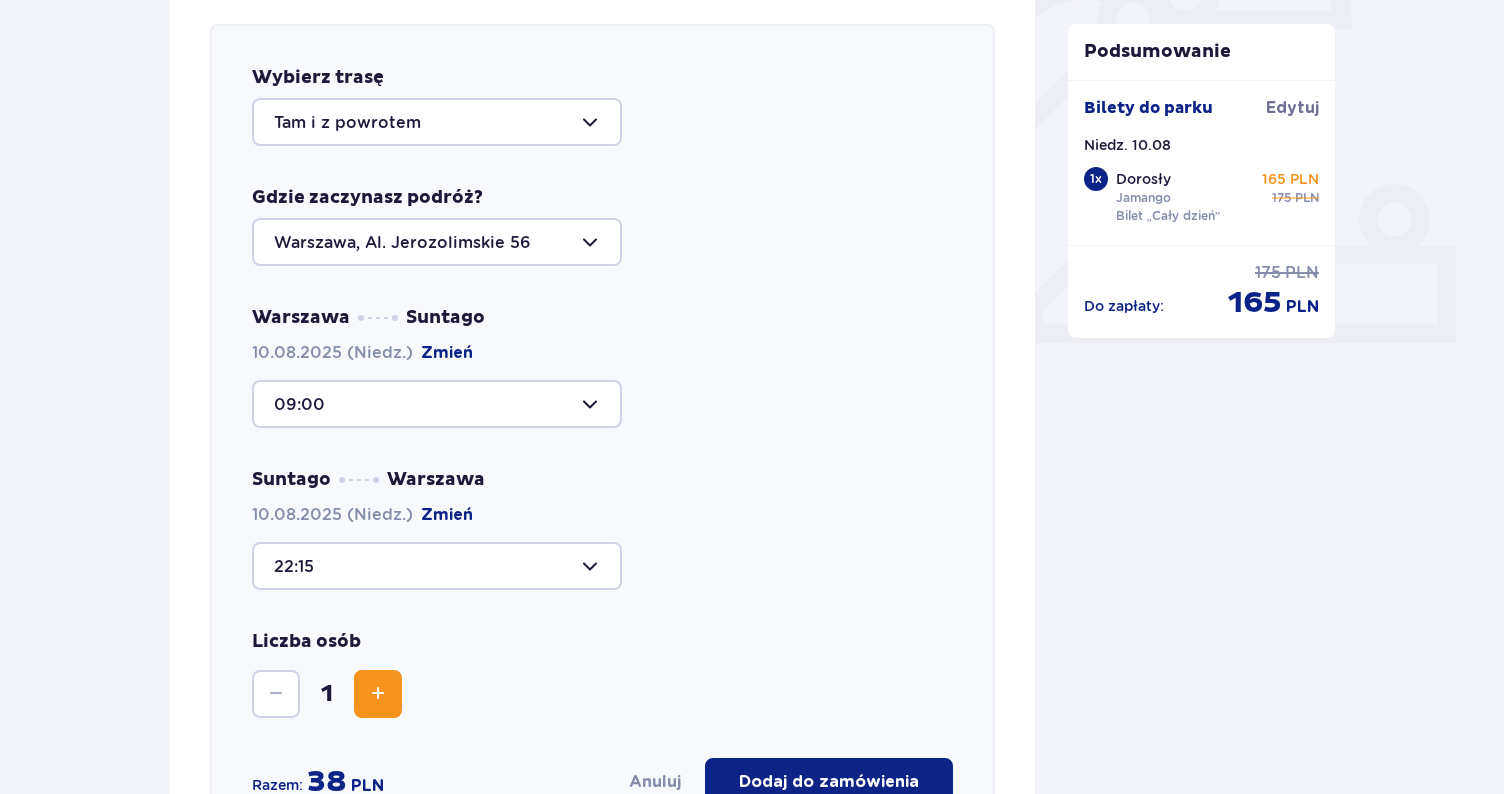 click at bounding box center (378, 694) 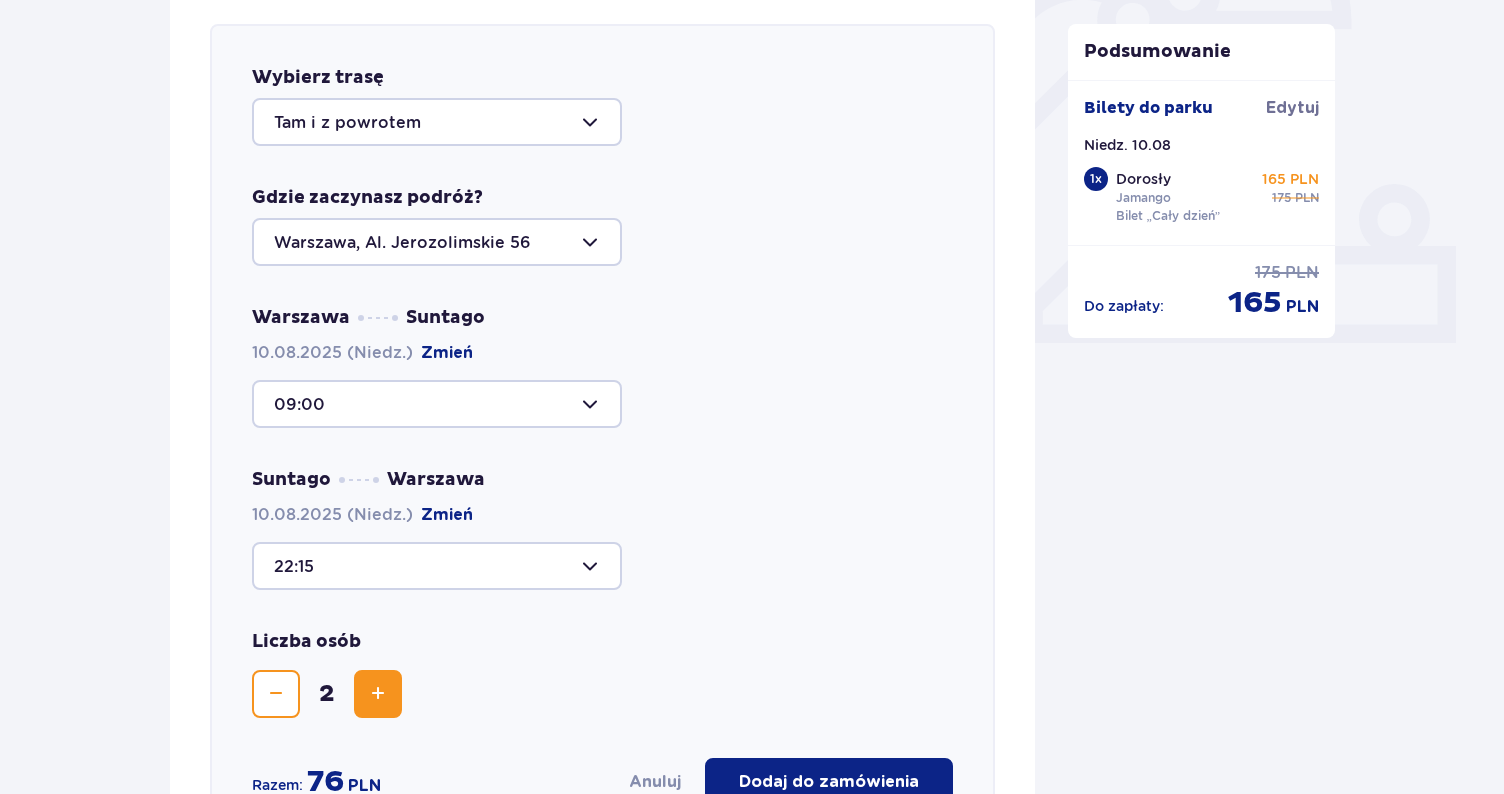 click at bounding box center [378, 694] 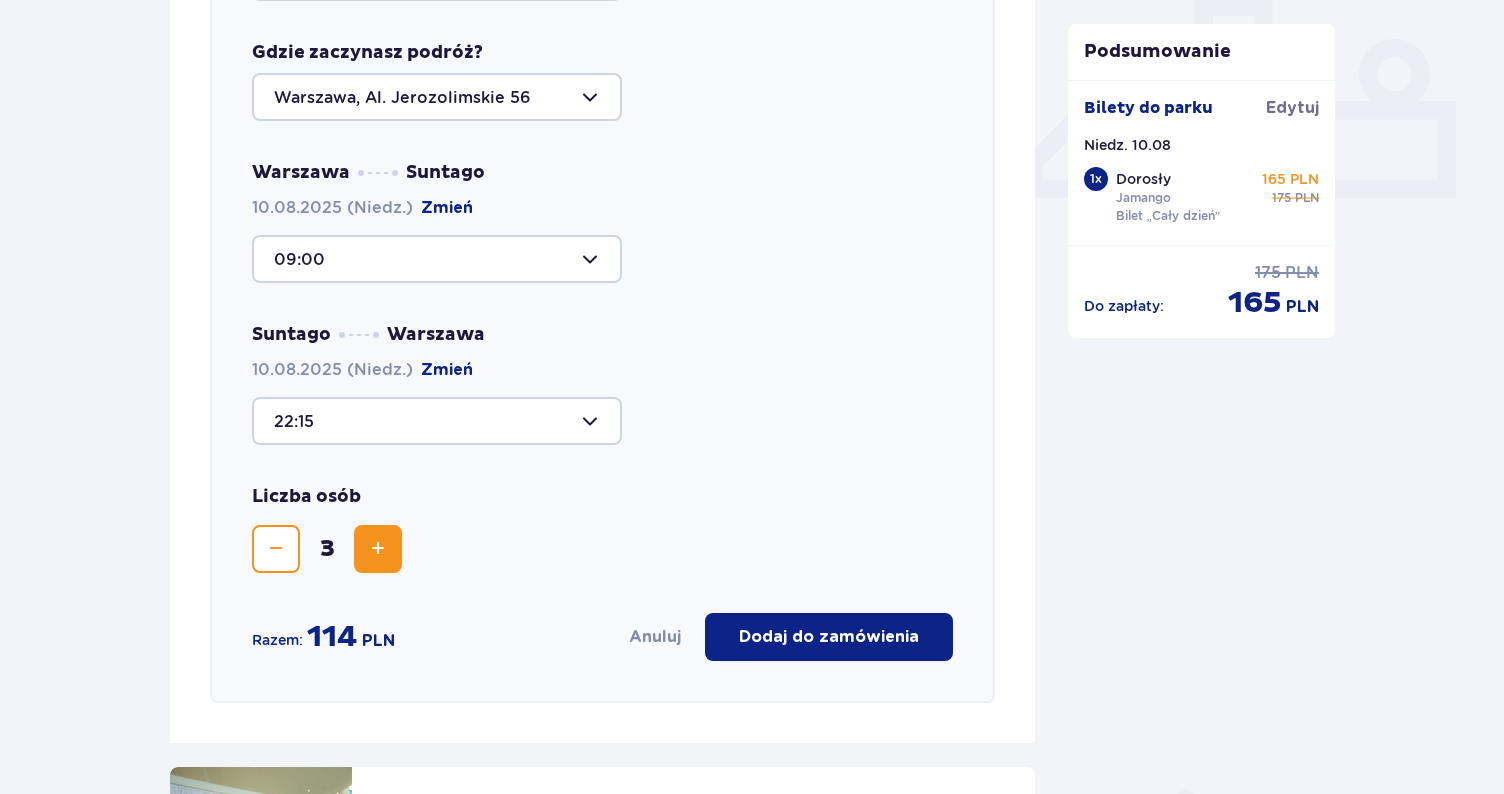 scroll, scrollTop: 853, scrollLeft: 0, axis: vertical 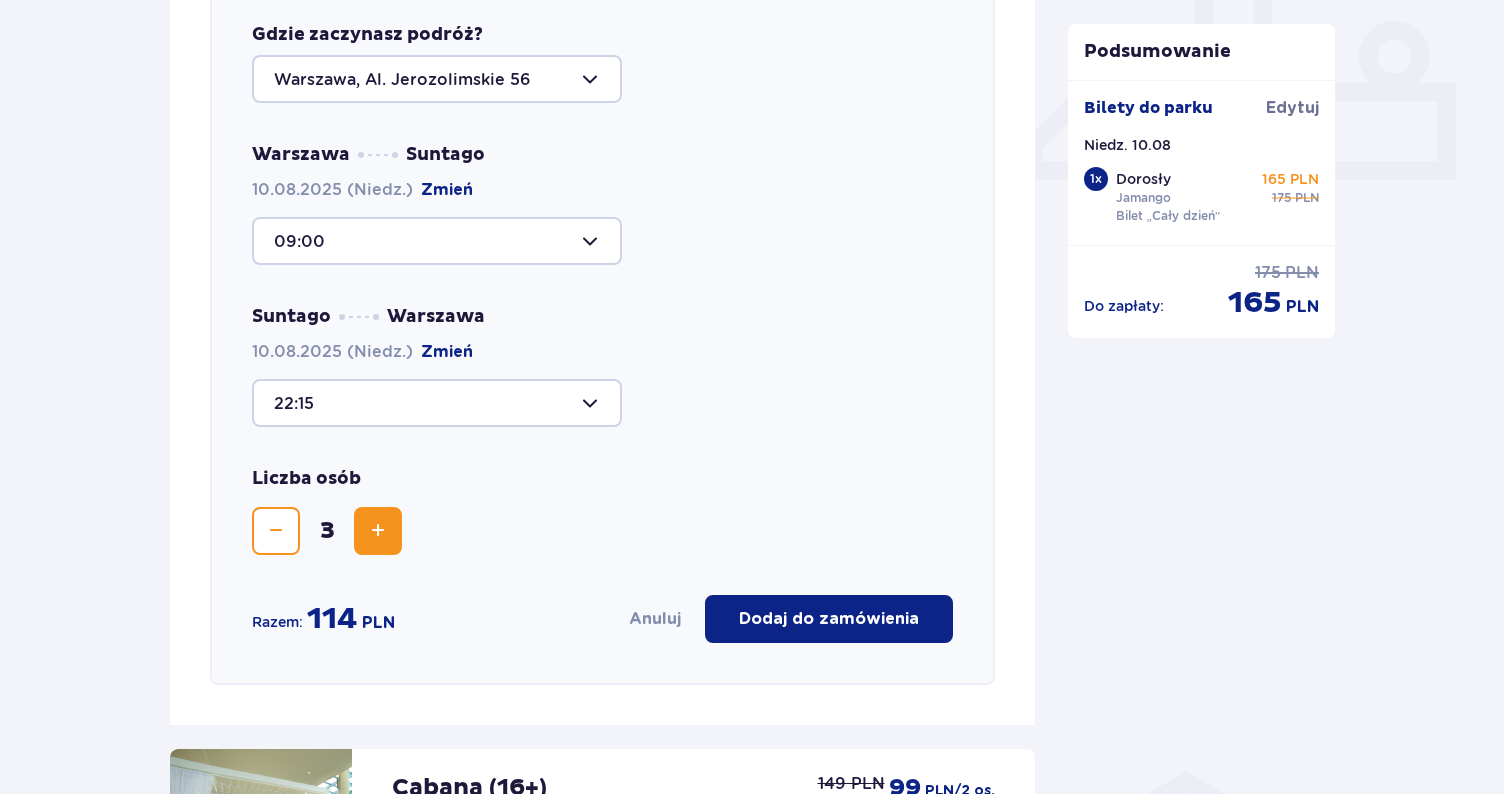 click on "Dodaj do zamówienia" at bounding box center [829, 619] 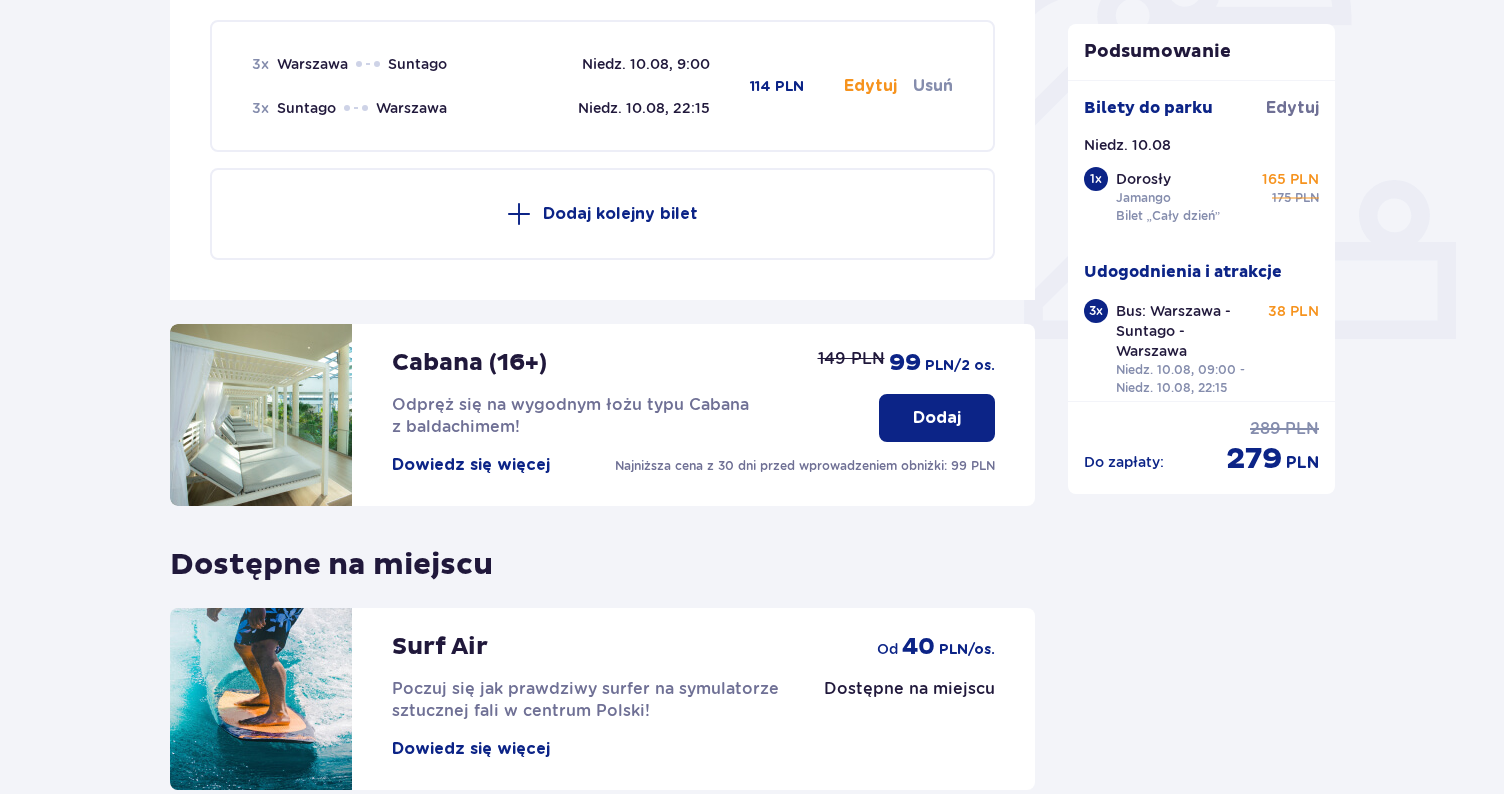 scroll, scrollTop: 690, scrollLeft: 0, axis: vertical 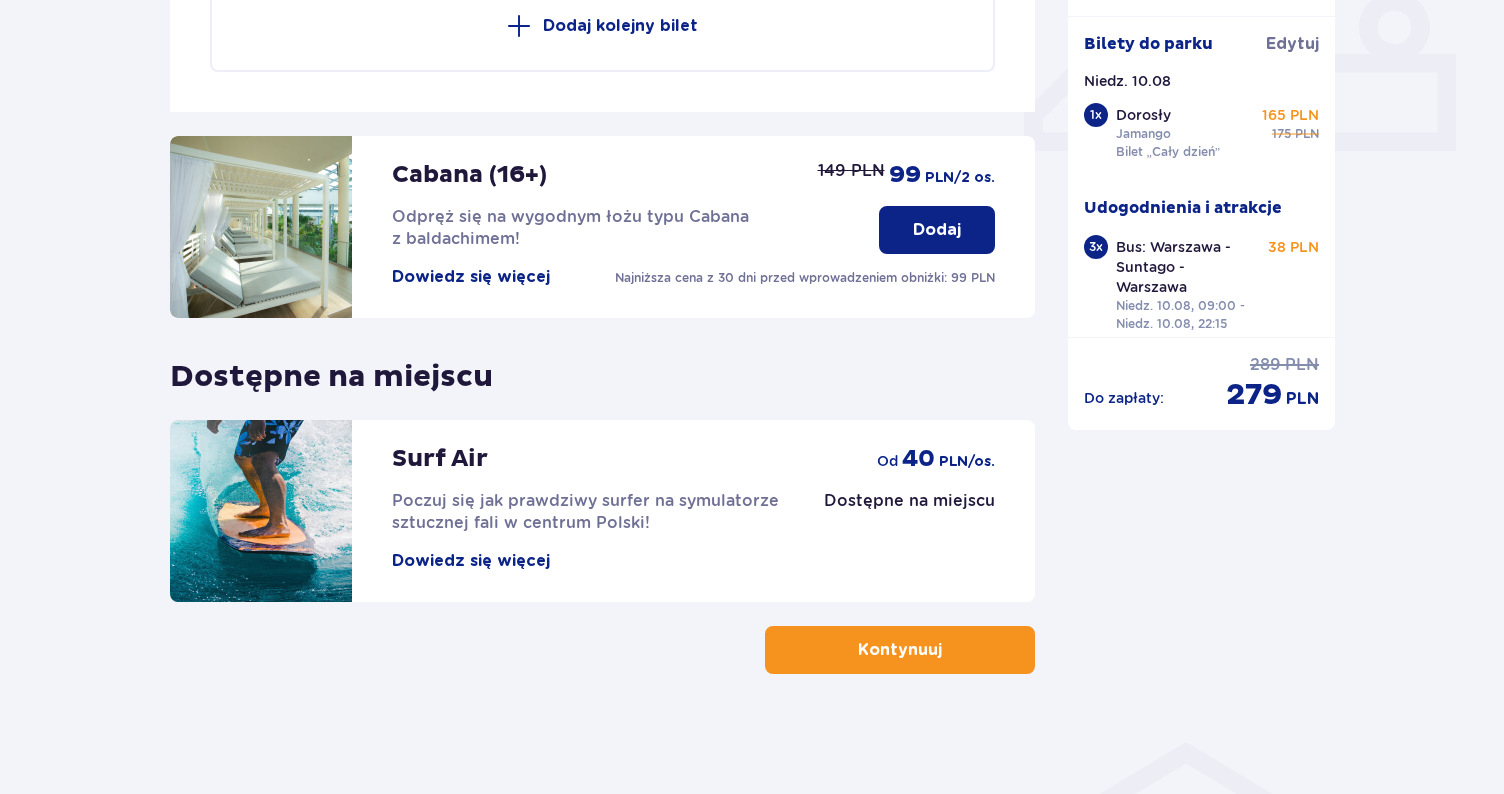 click on "Kontynuuj" at bounding box center [900, 650] 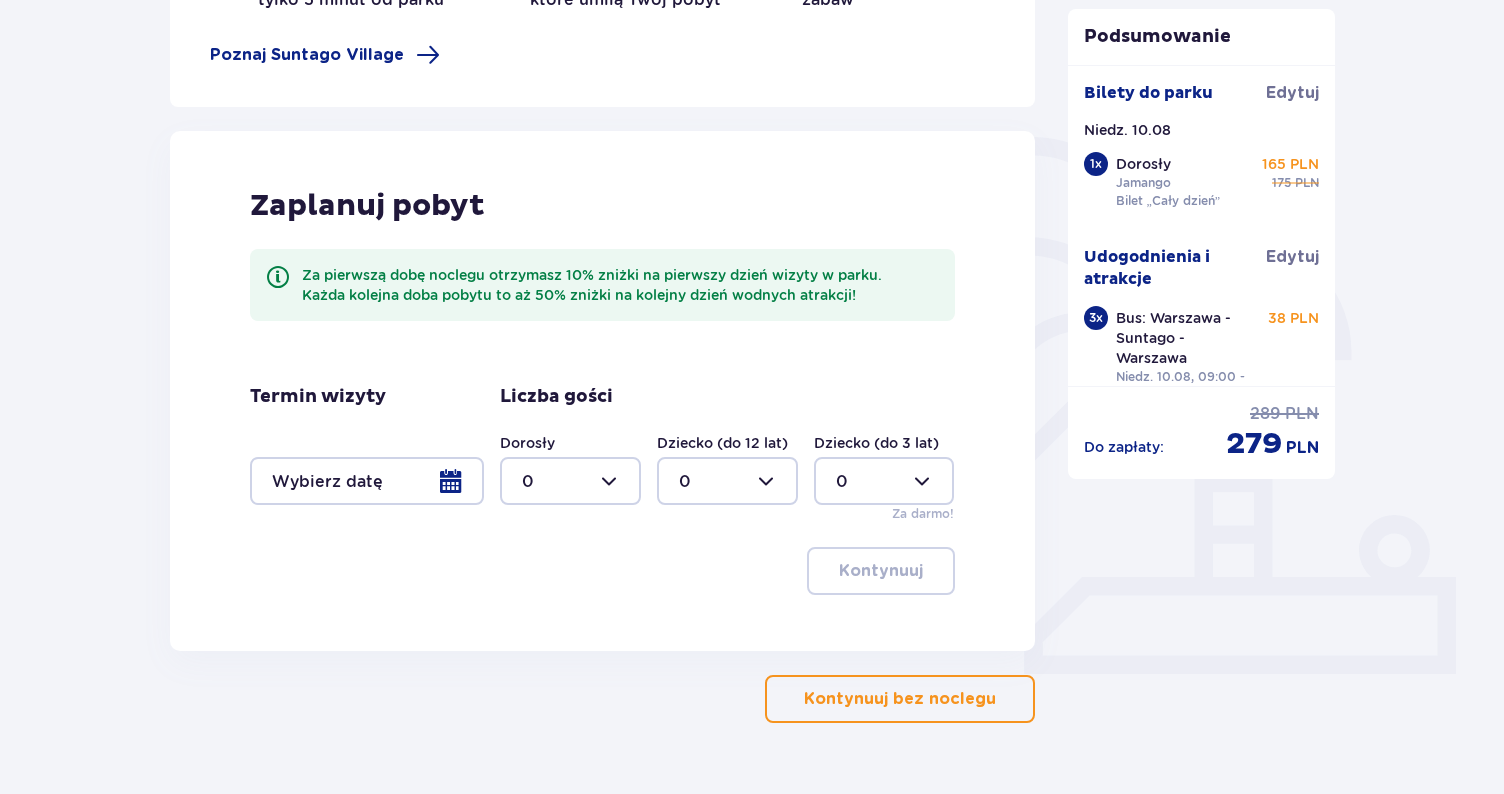scroll, scrollTop: 359, scrollLeft: 0, axis: vertical 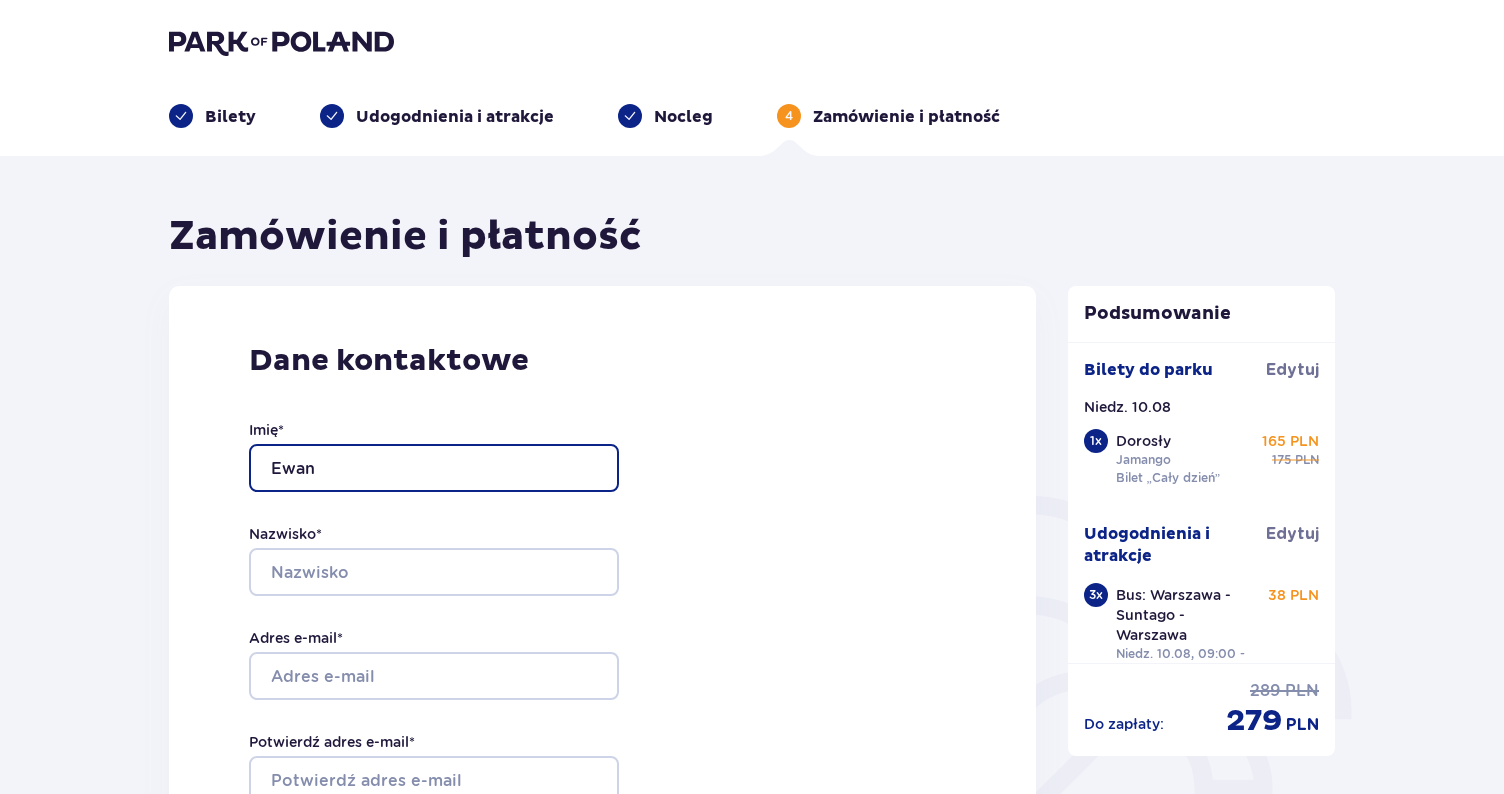 type on "Ewan" 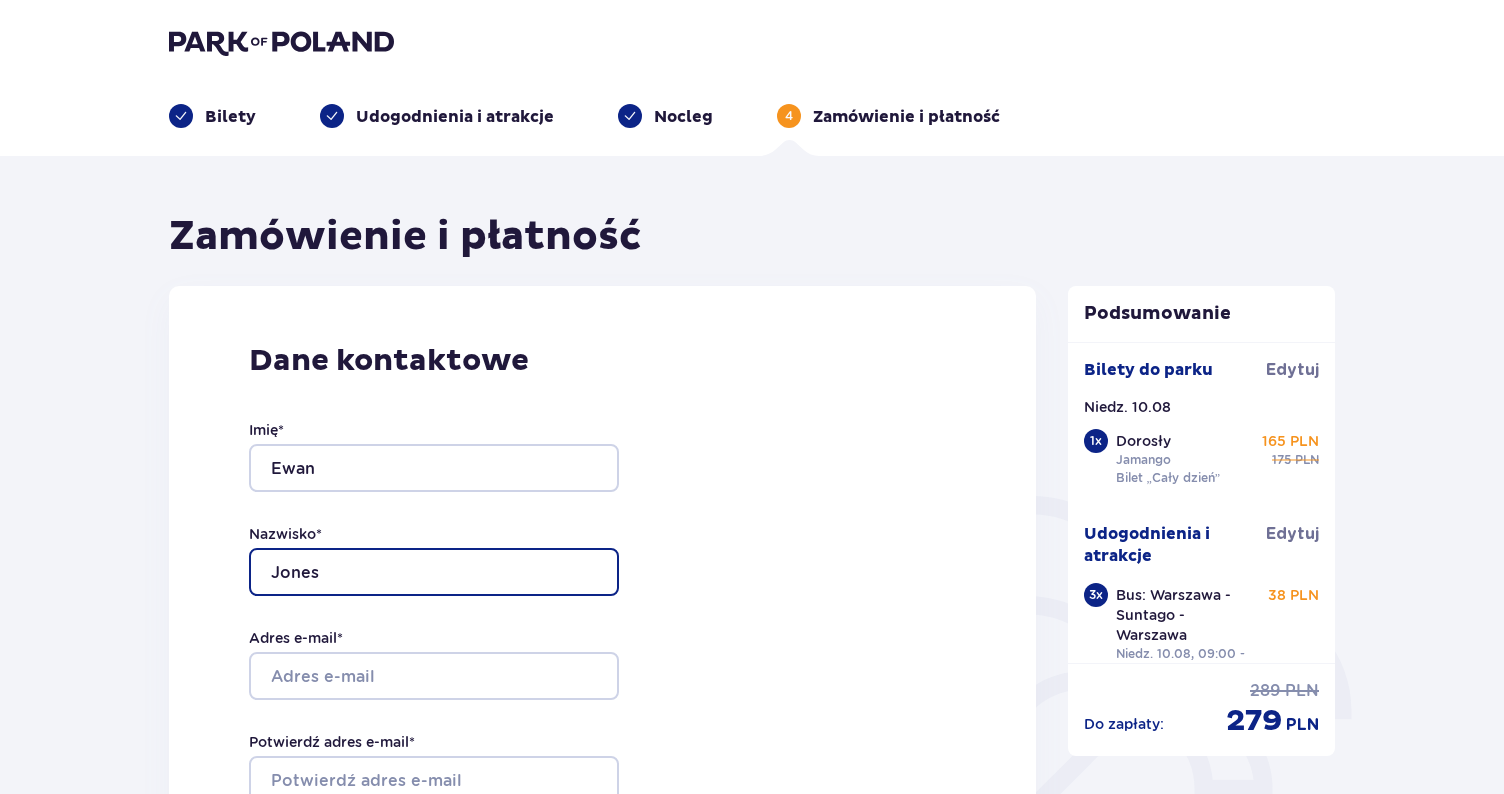type on "Jones" 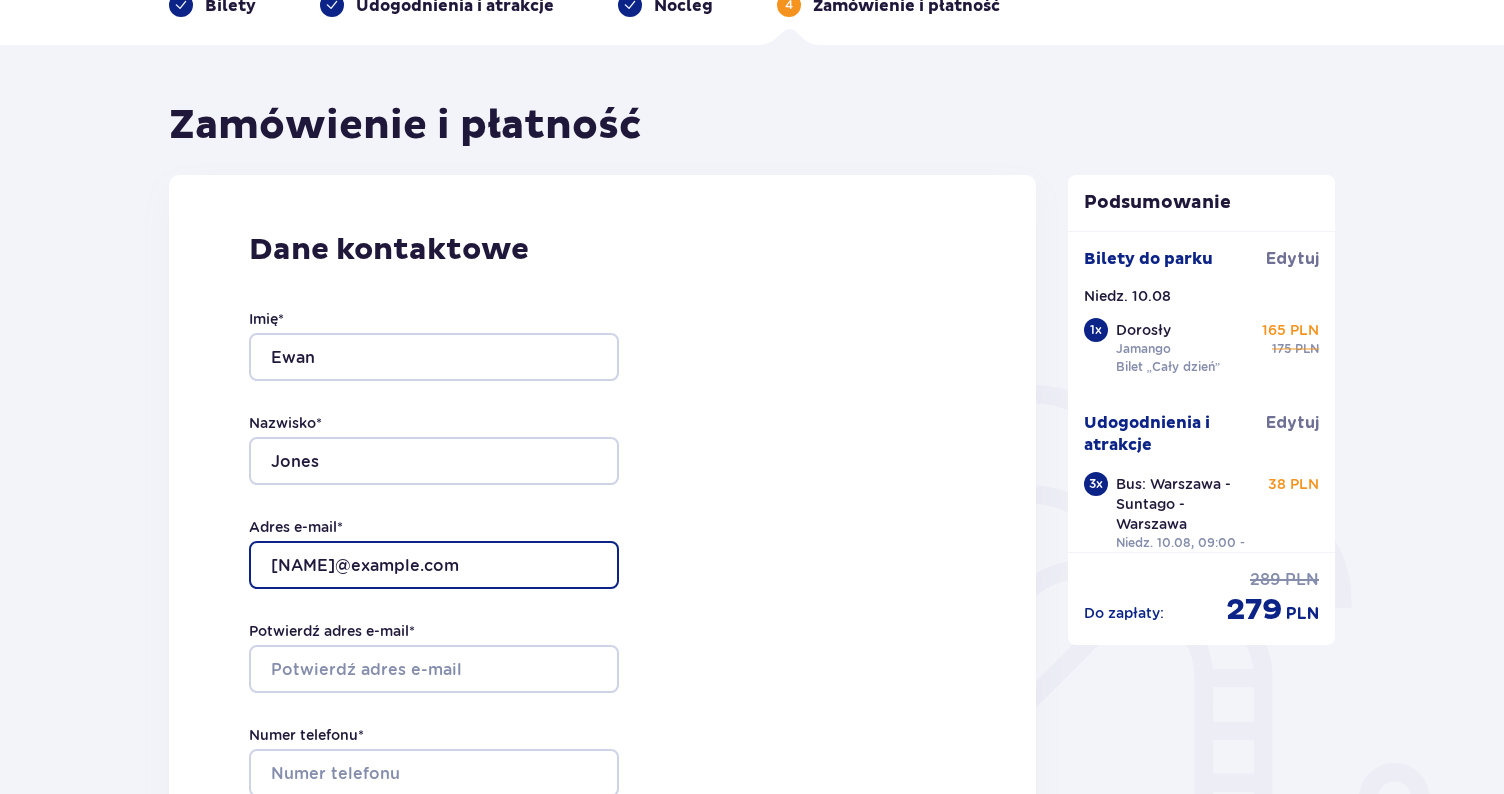 scroll, scrollTop: 126, scrollLeft: 0, axis: vertical 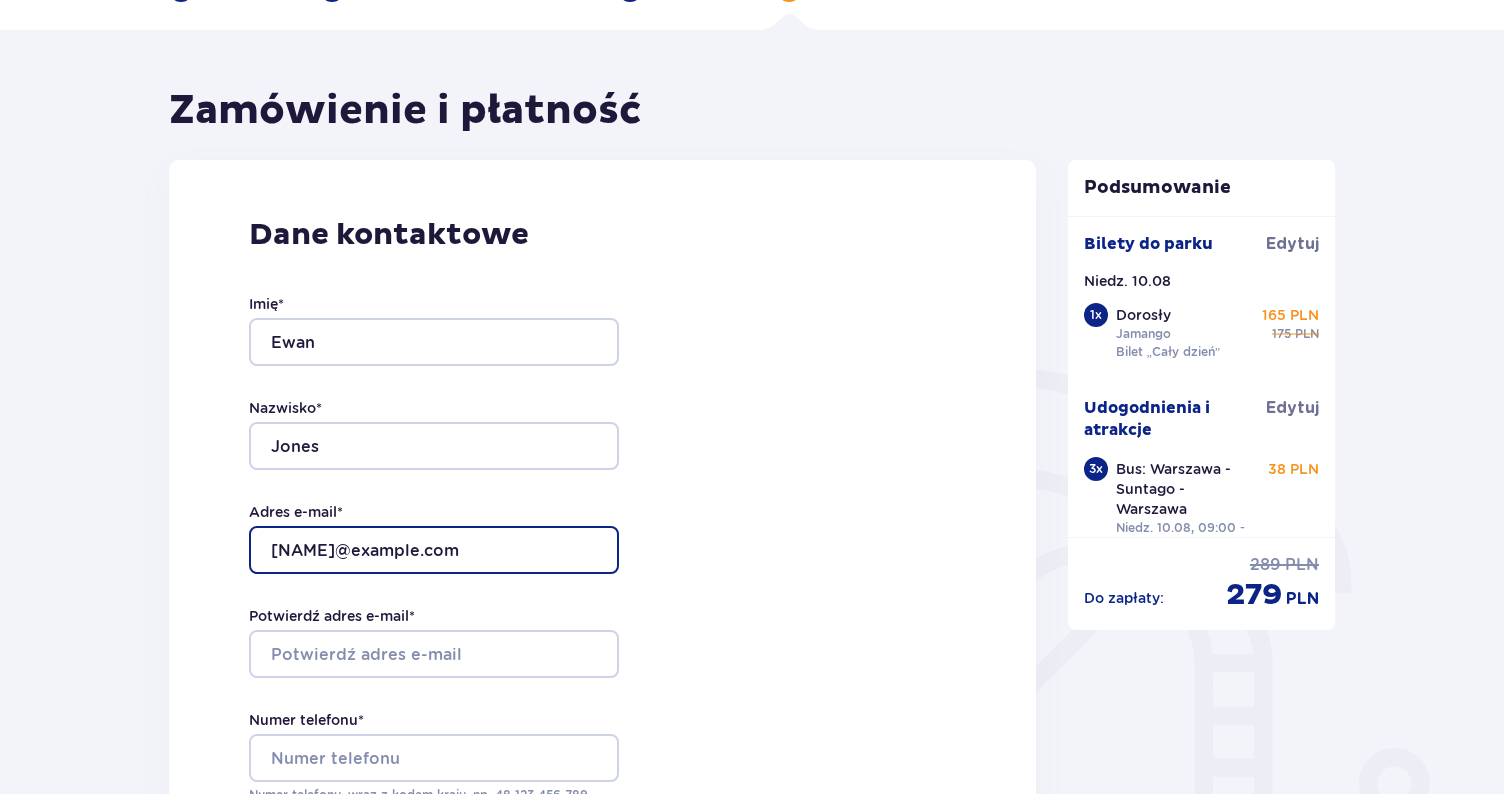 type on "[NAME]@example.com" 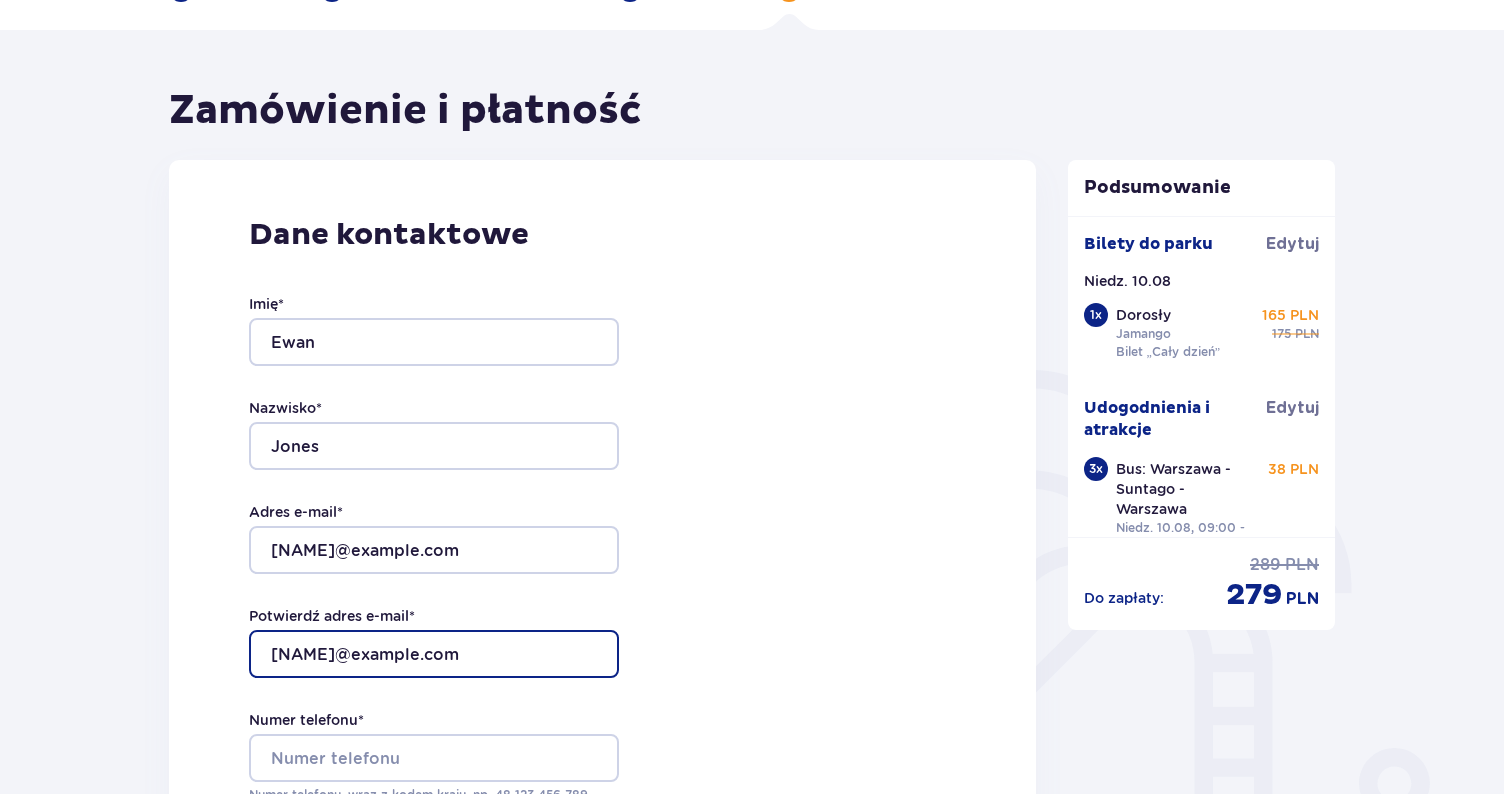 type on "[NAME]@example.com" 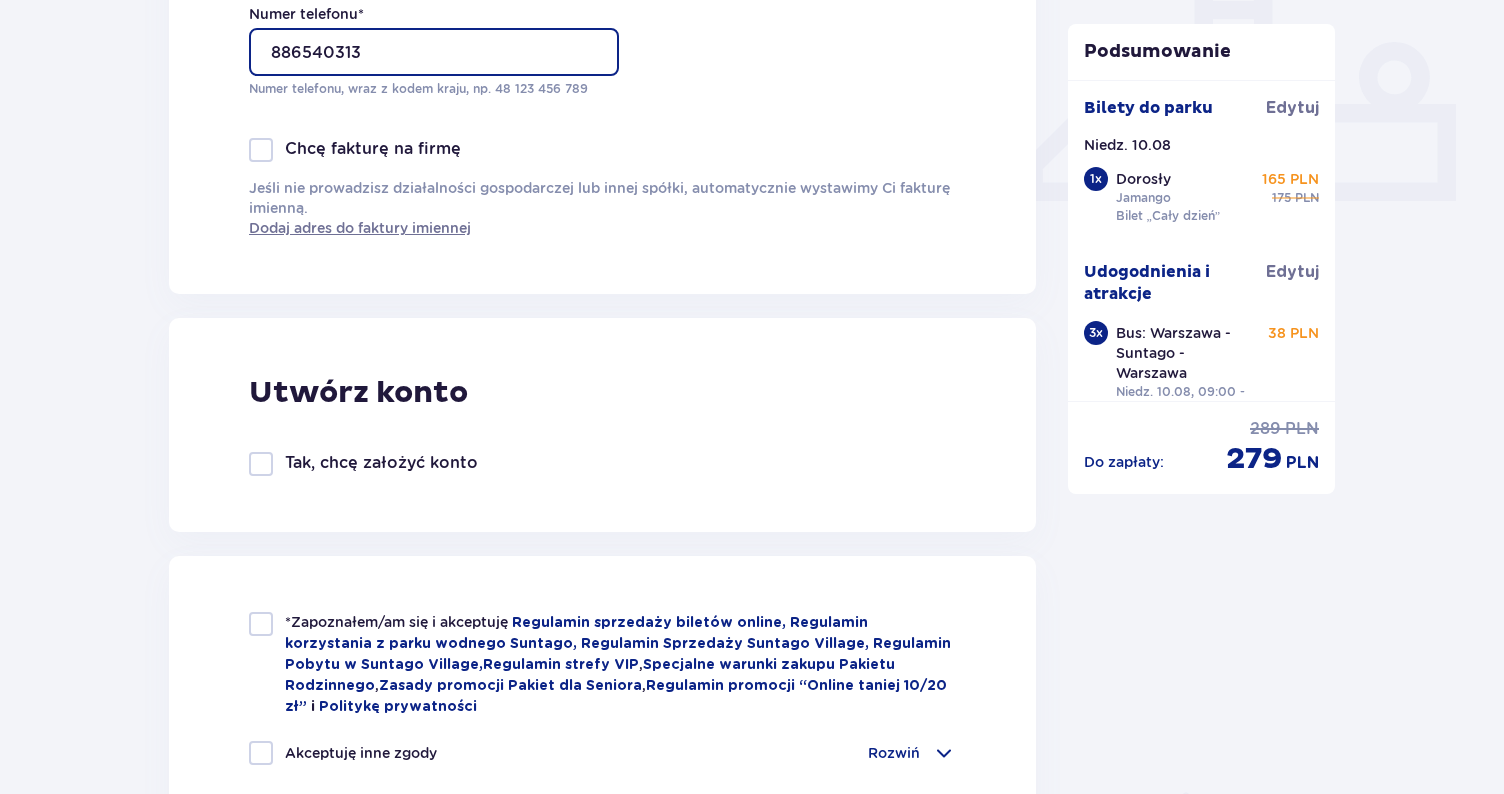 scroll, scrollTop: 852, scrollLeft: 0, axis: vertical 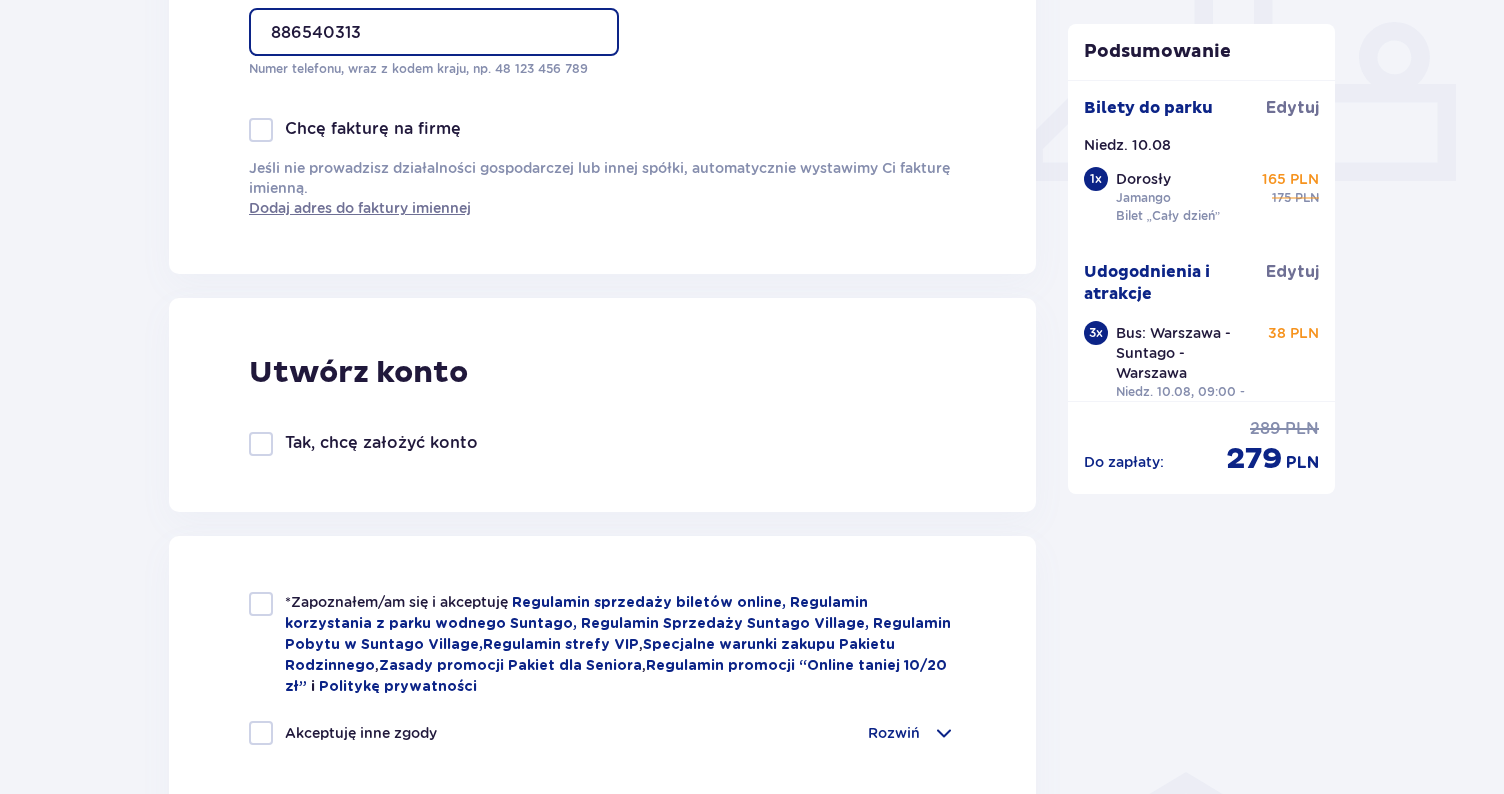 type on "886540313" 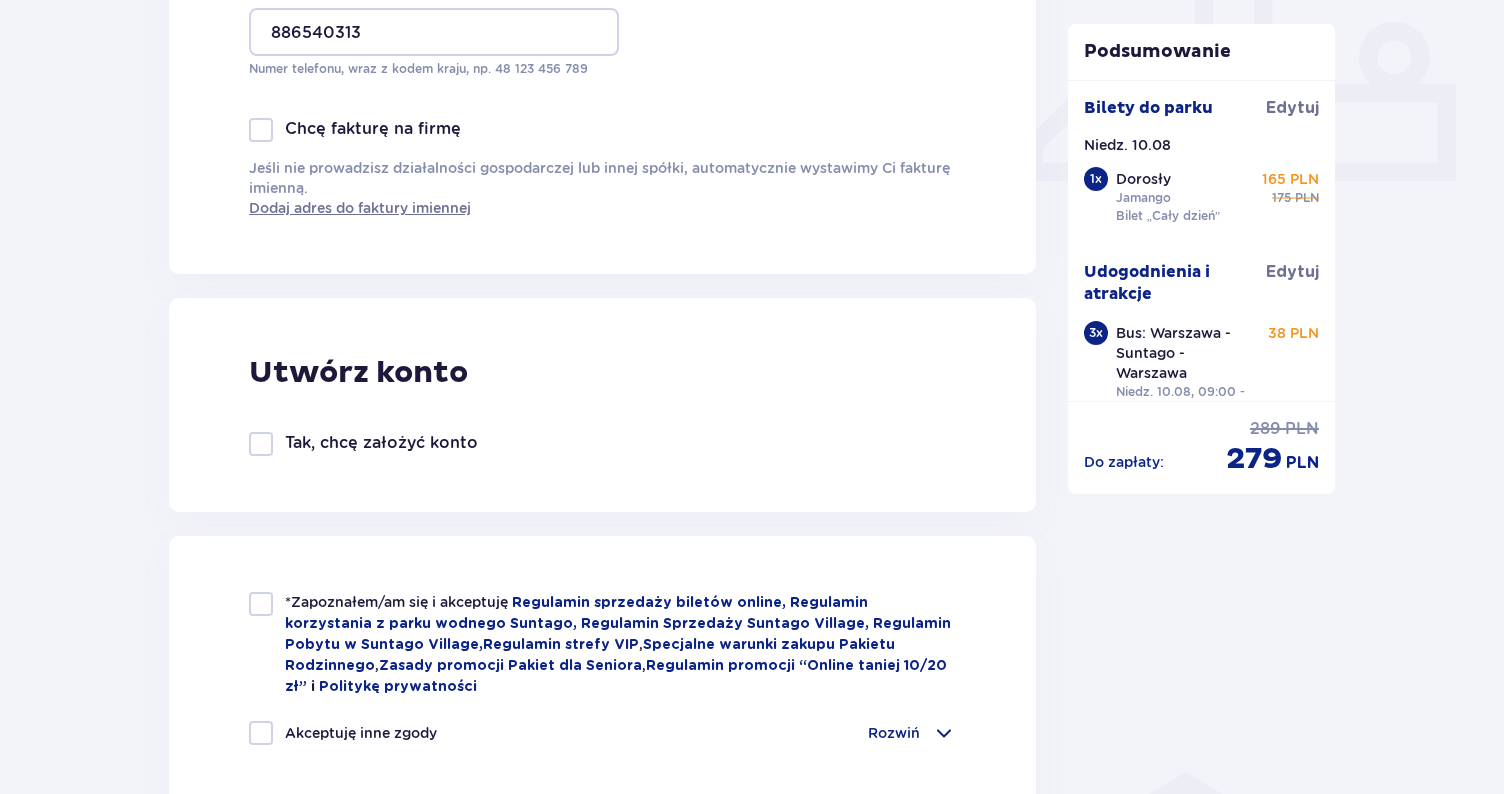 click at bounding box center [261, 604] 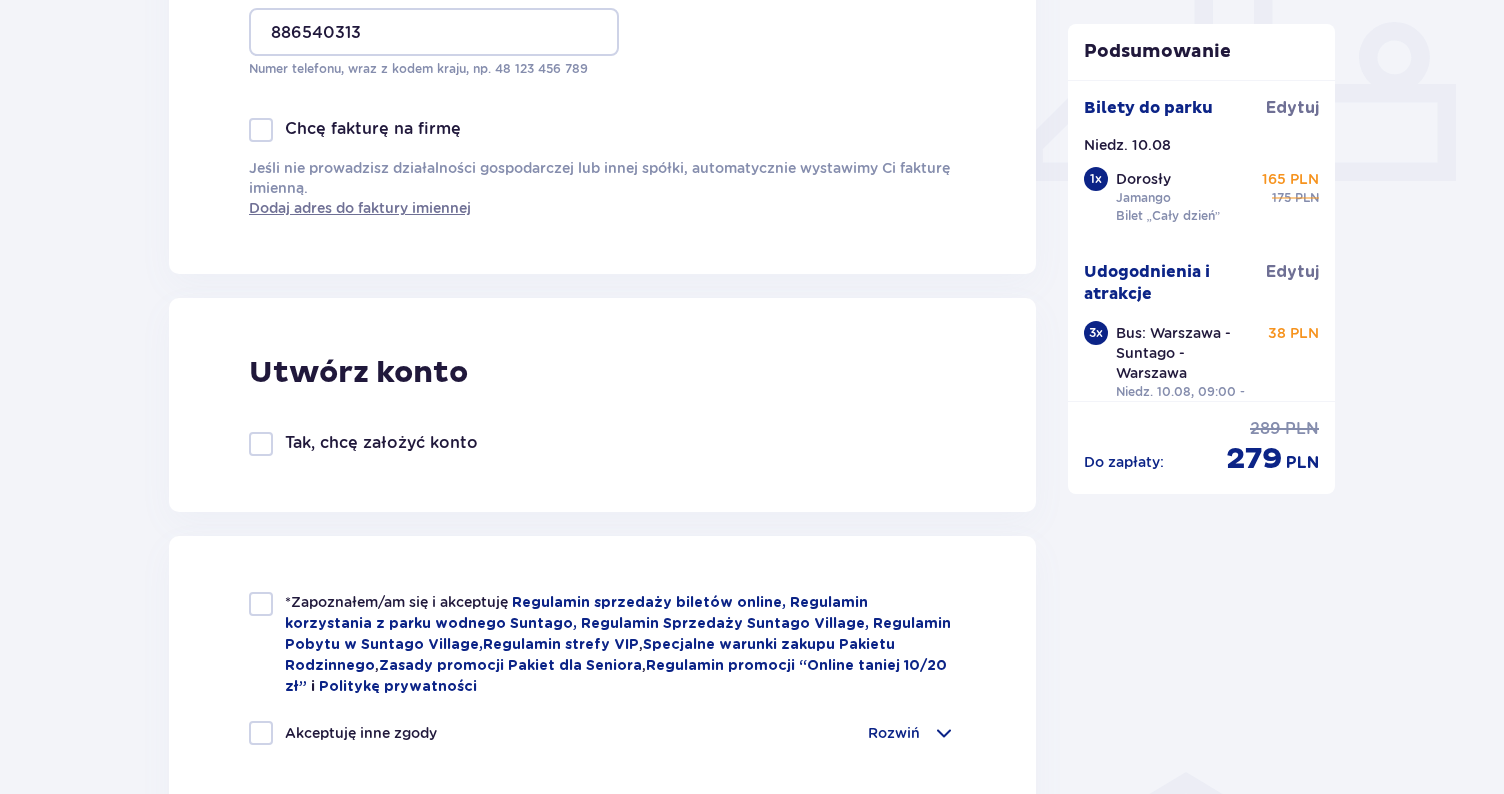 checkbox on "true" 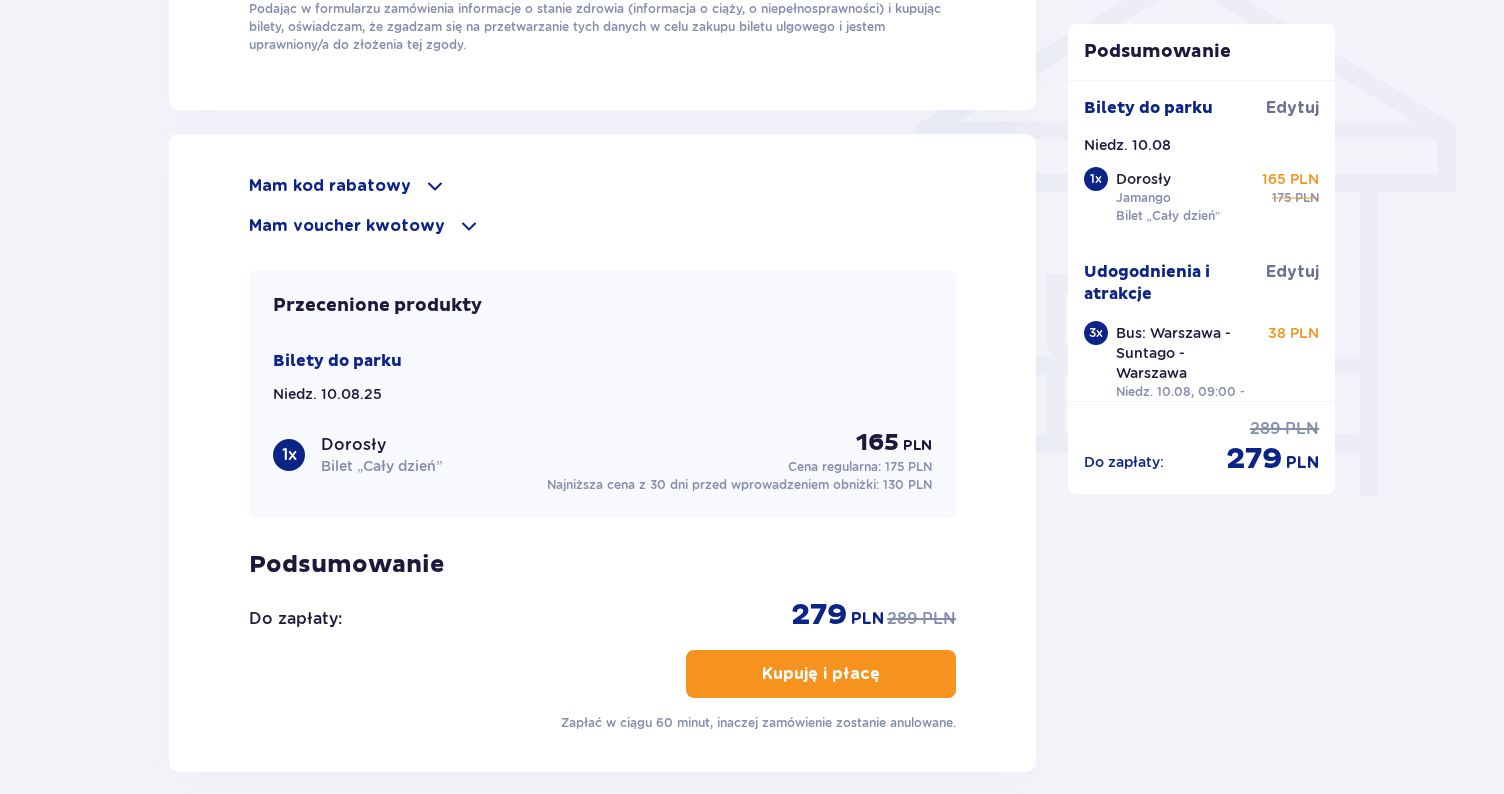 scroll, scrollTop: 1685, scrollLeft: 0, axis: vertical 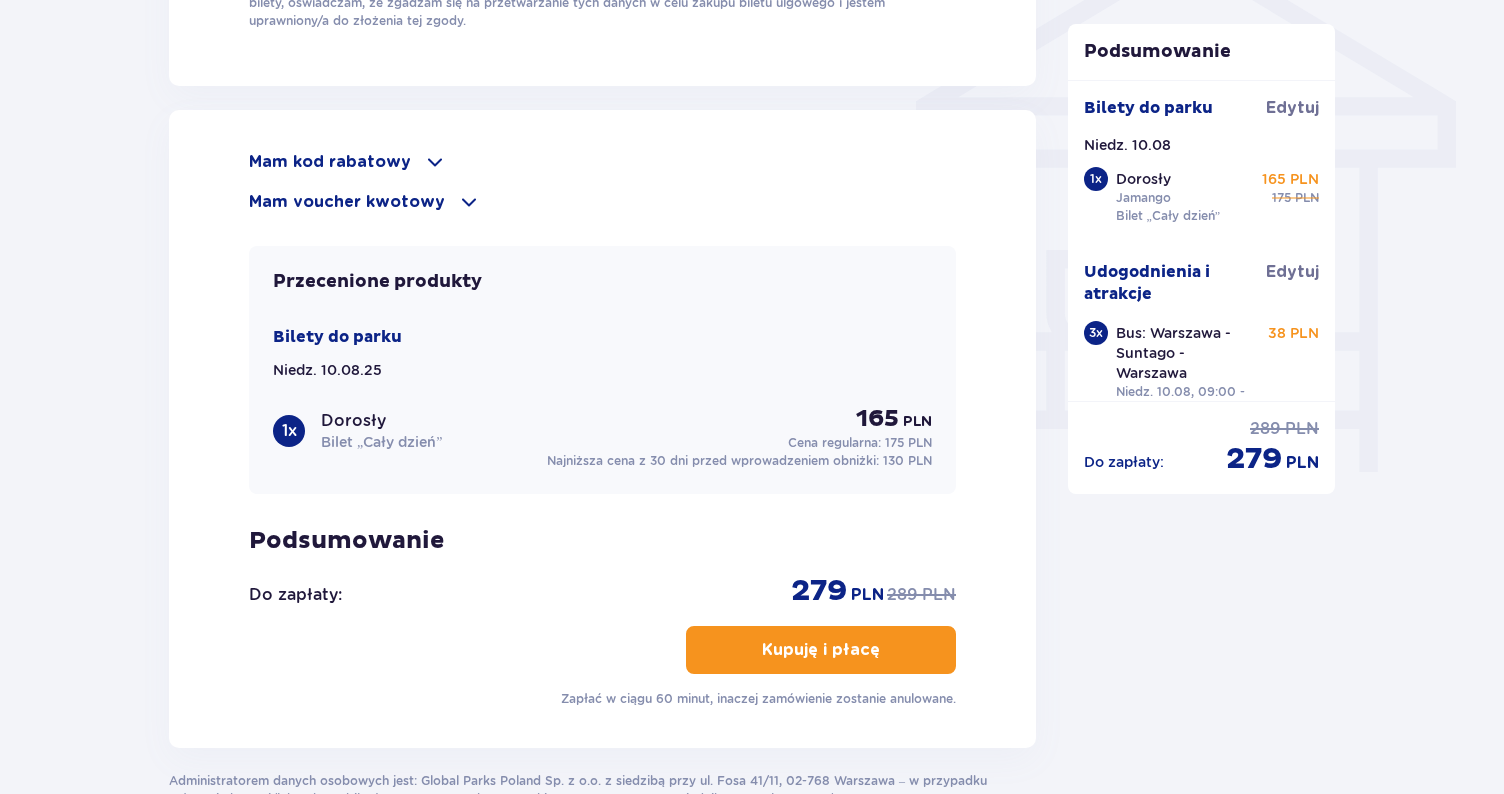 click on "Kupuję i płacę" at bounding box center [821, 650] 